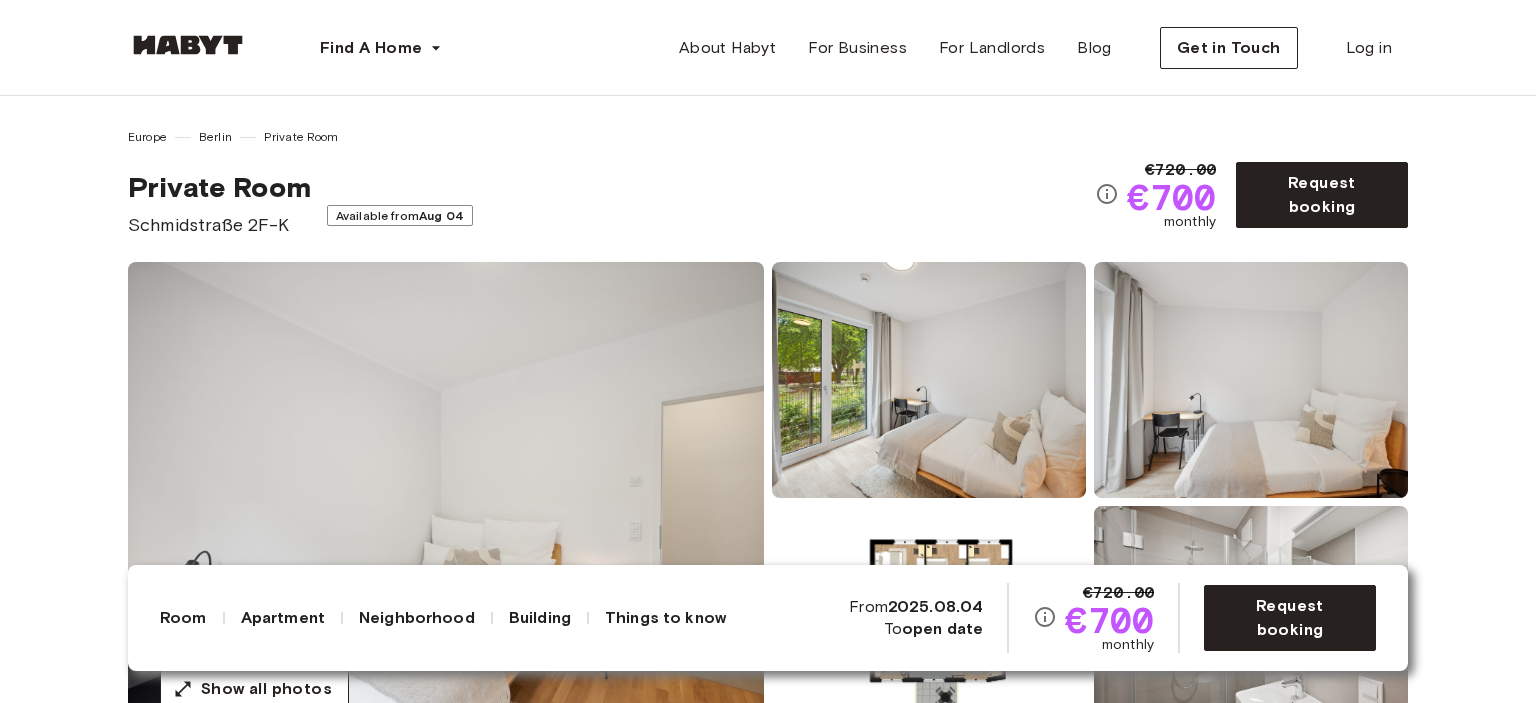 scroll, scrollTop: 138, scrollLeft: 0, axis: vertical 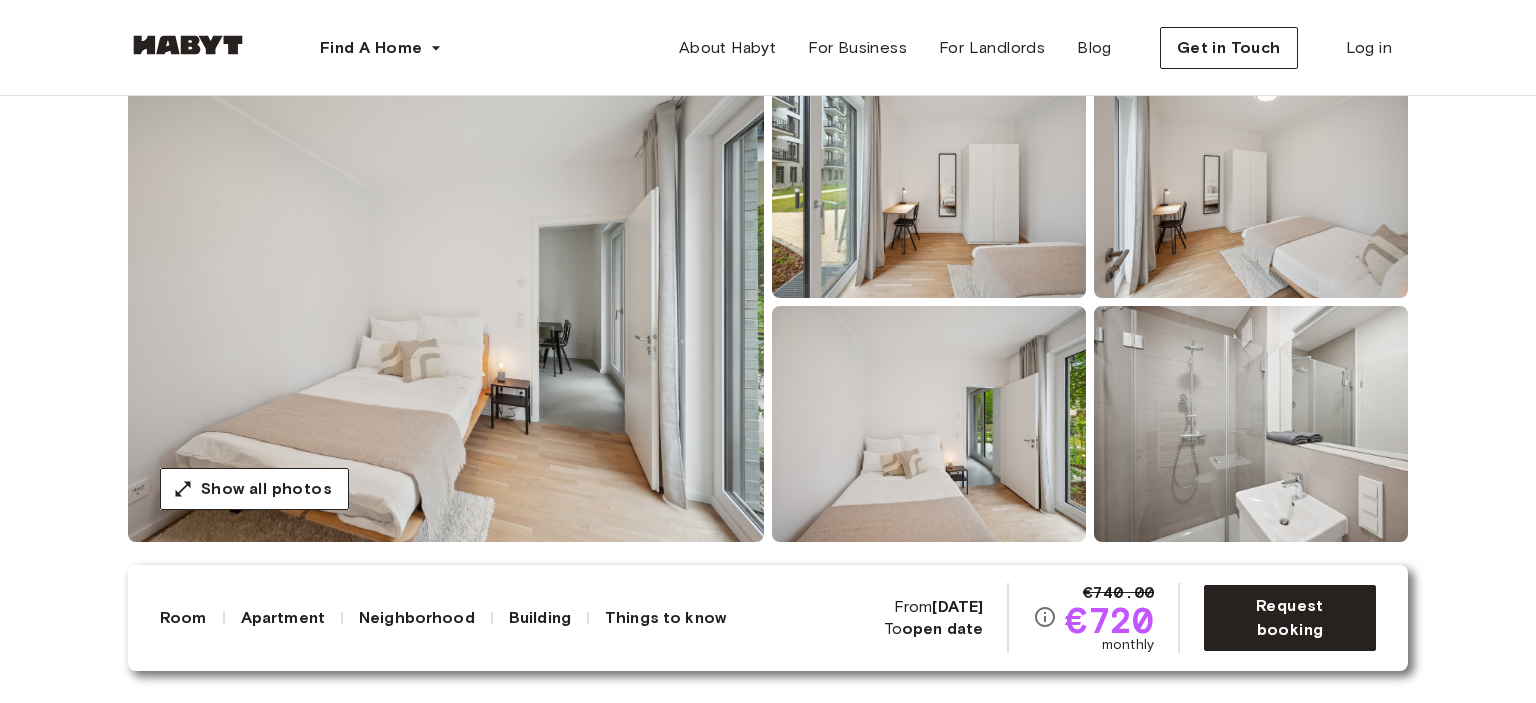 click at bounding box center [446, 302] 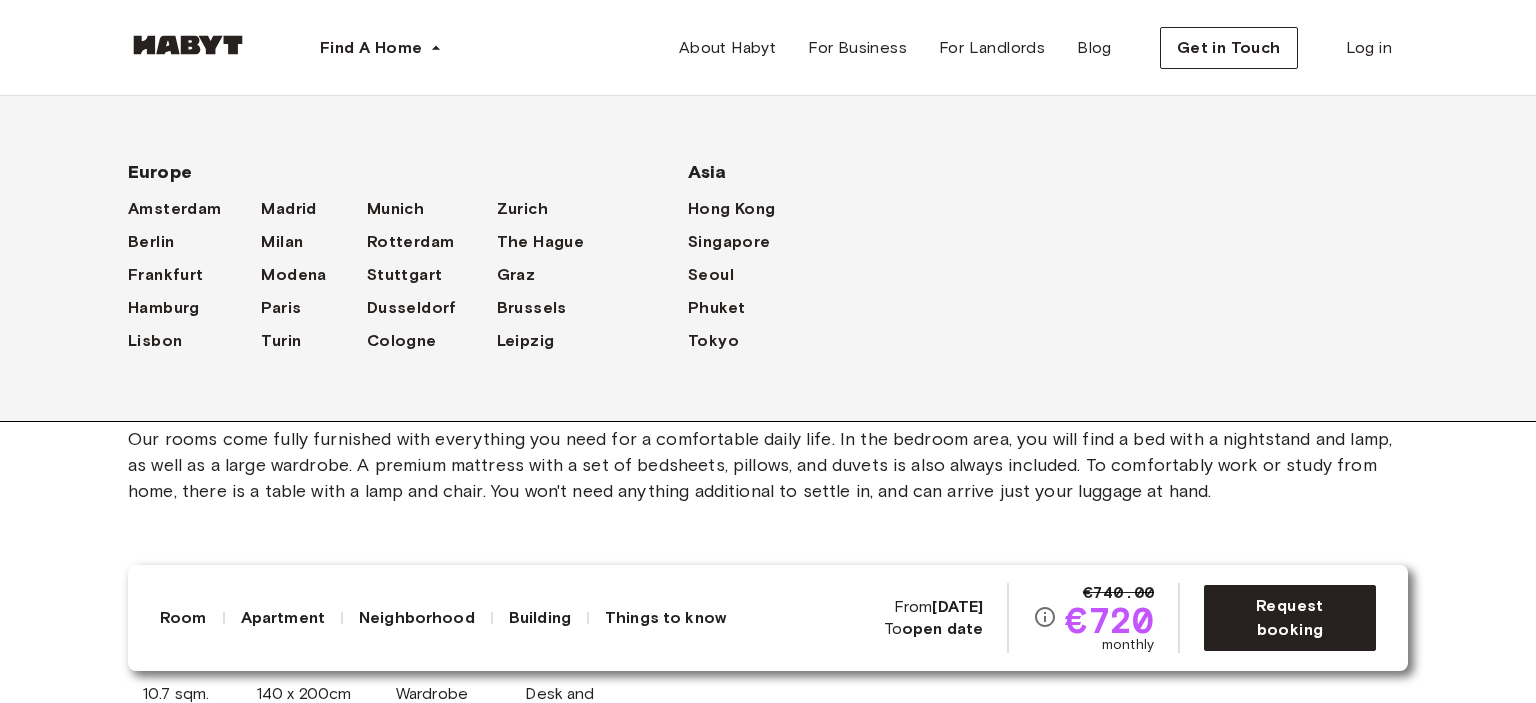 scroll, scrollTop: 494, scrollLeft: 0, axis: vertical 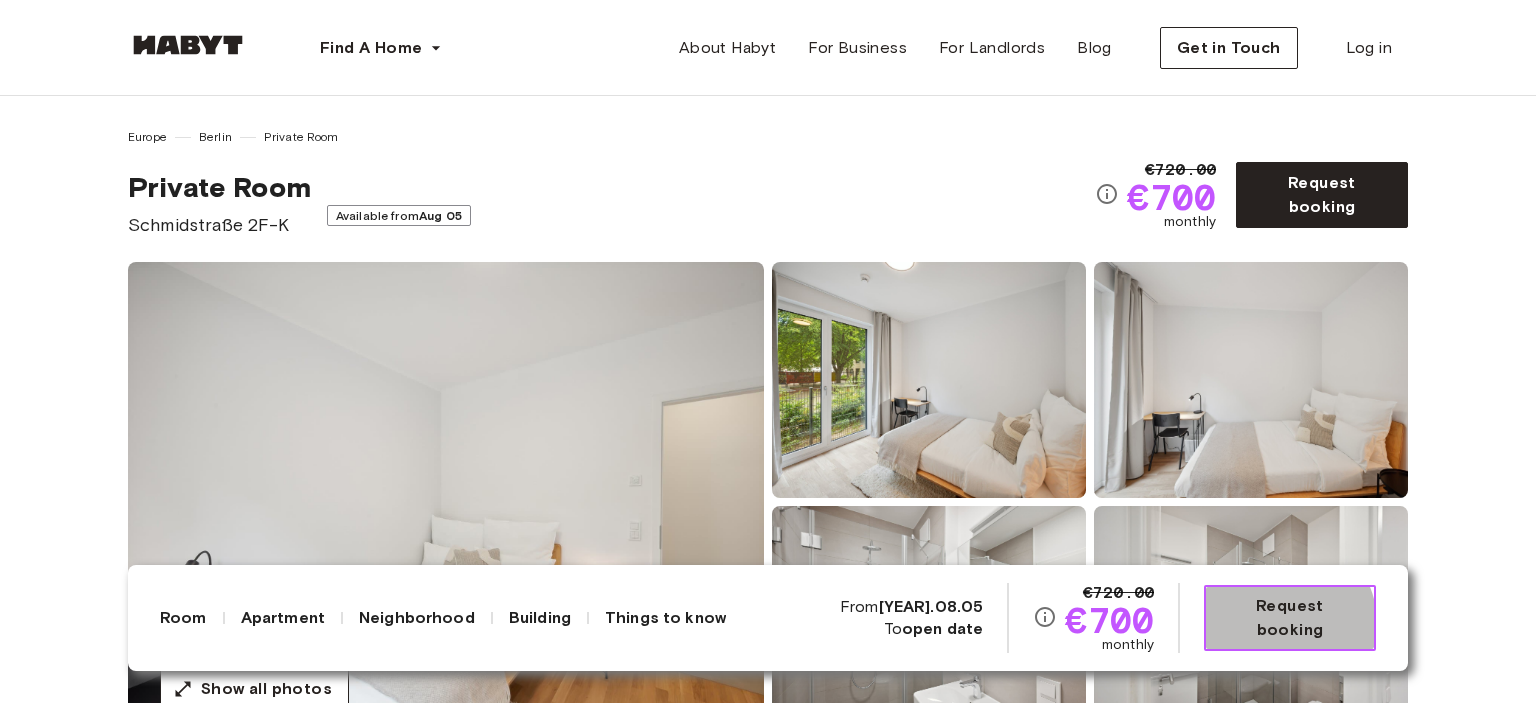 click on "Request booking" at bounding box center [1290, 618] 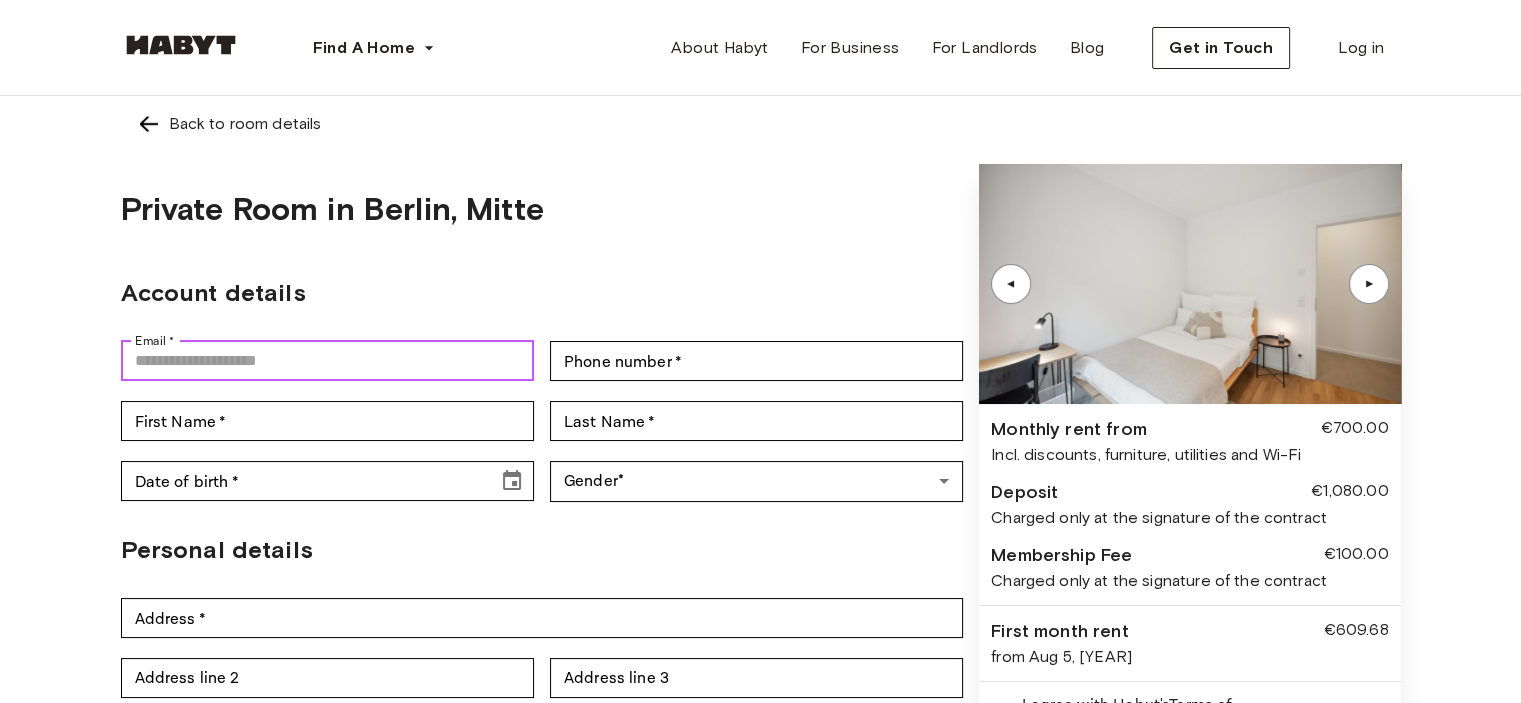 click on "Email   *" at bounding box center (327, 361) 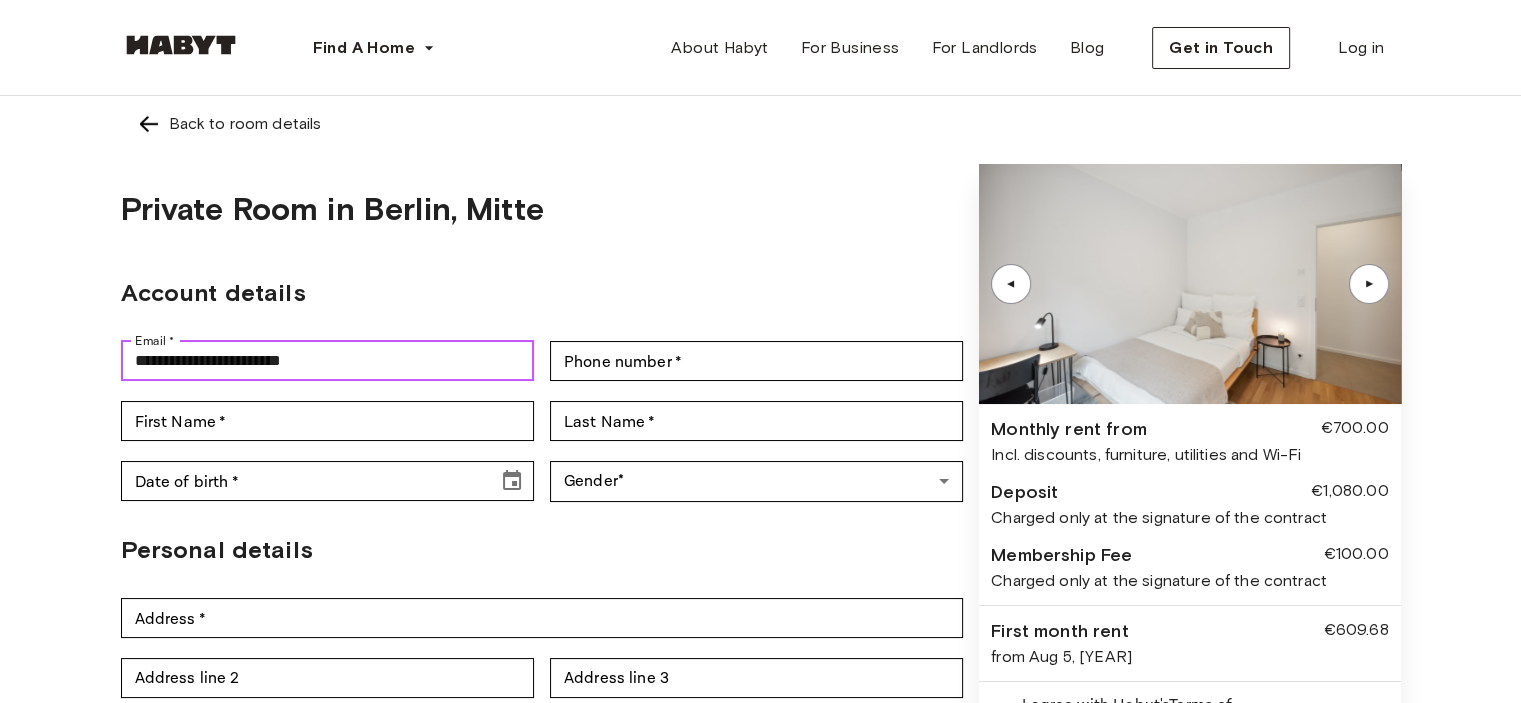 type on "**********" 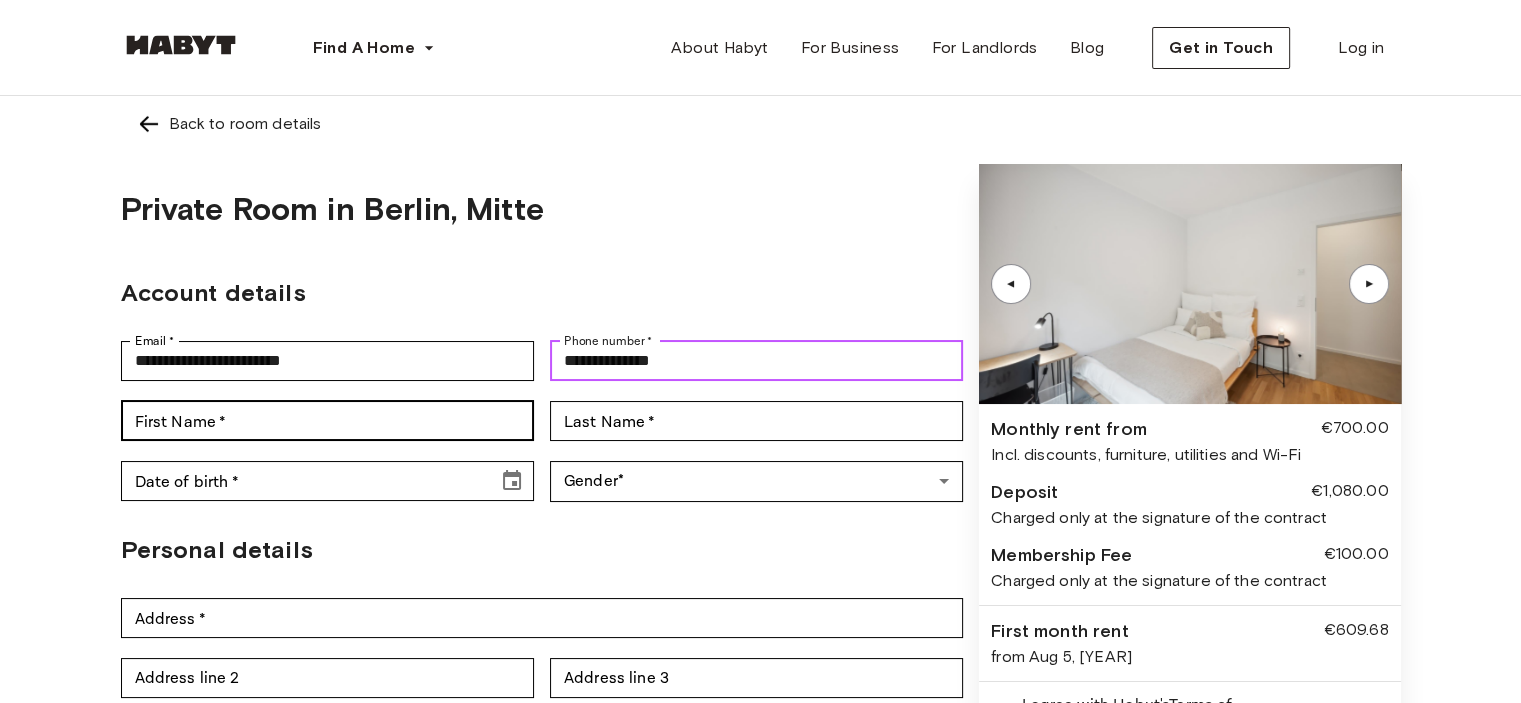 type on "**********" 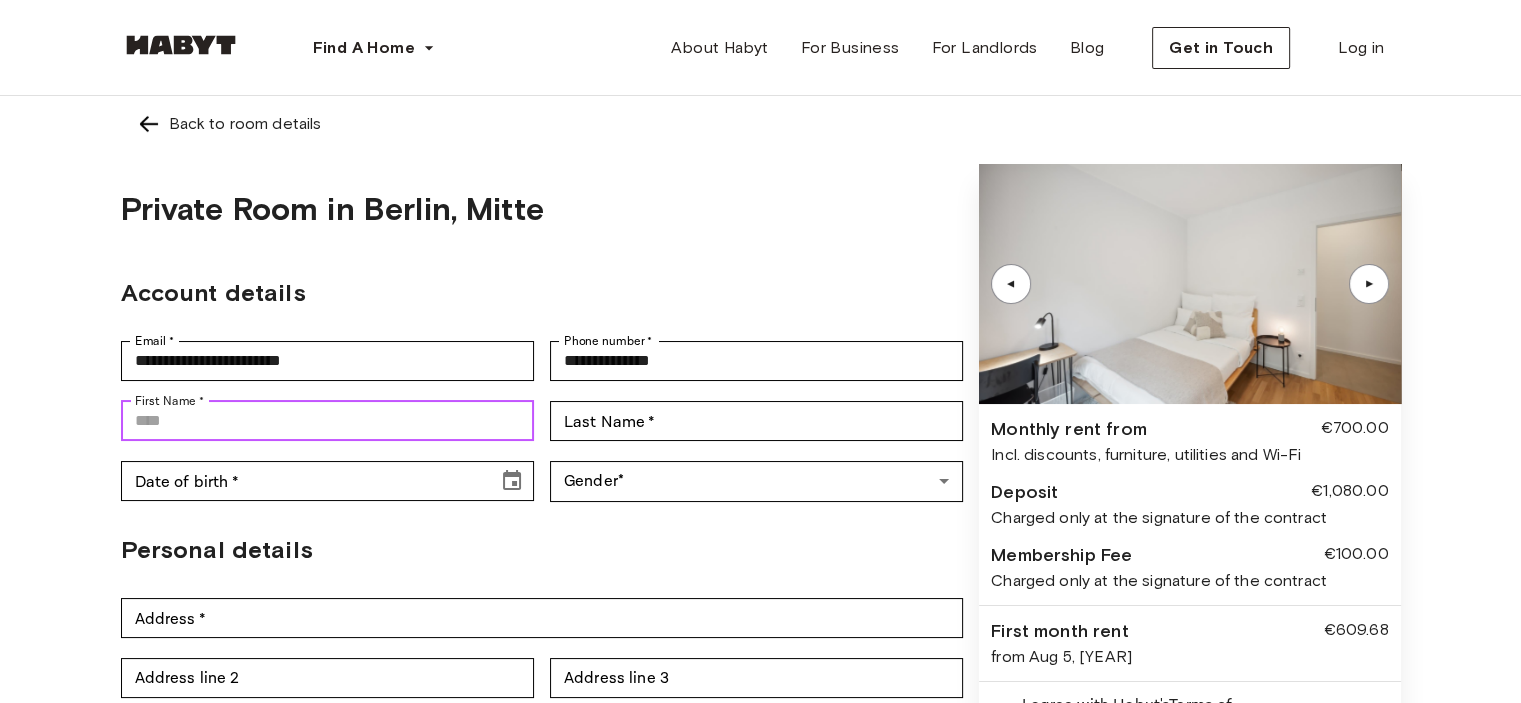 click on "First Name   *" at bounding box center [327, 421] 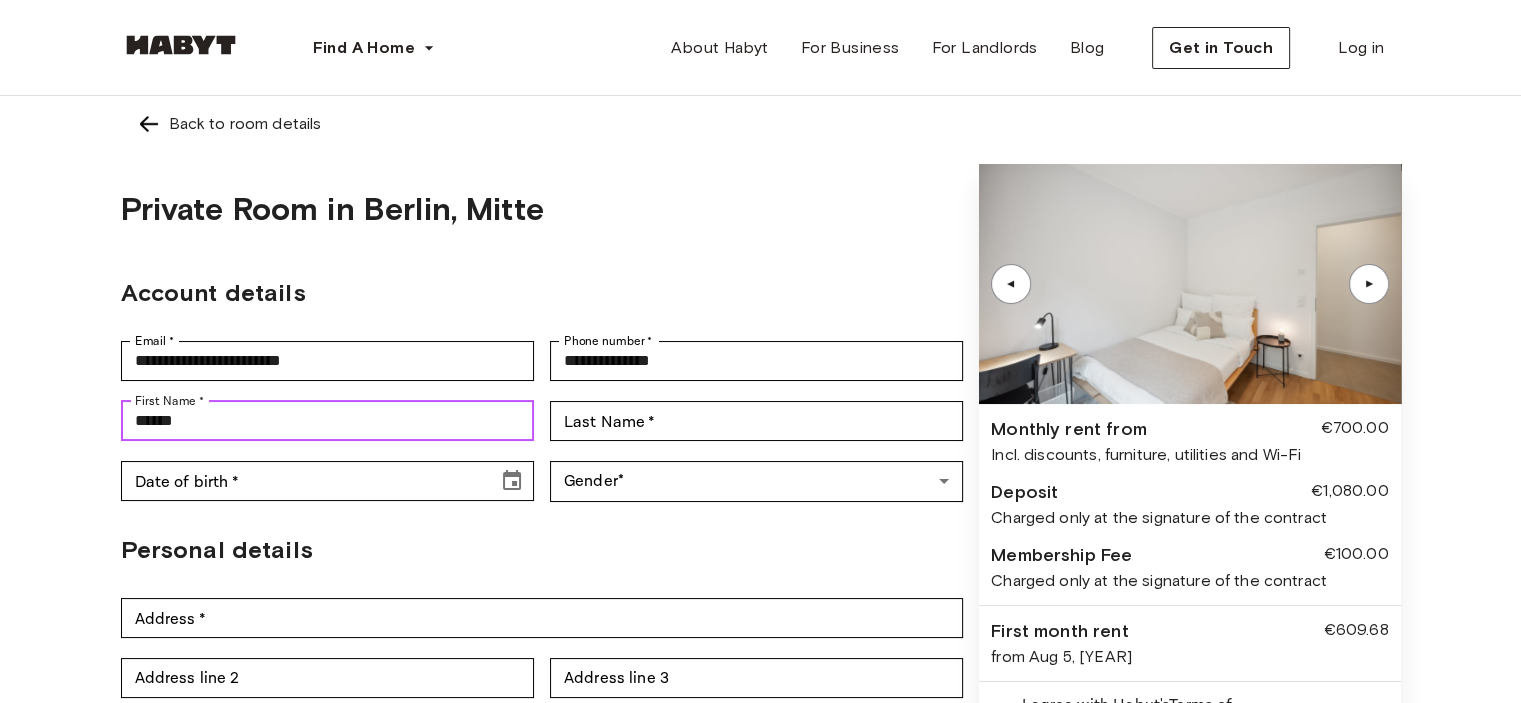 type on "******" 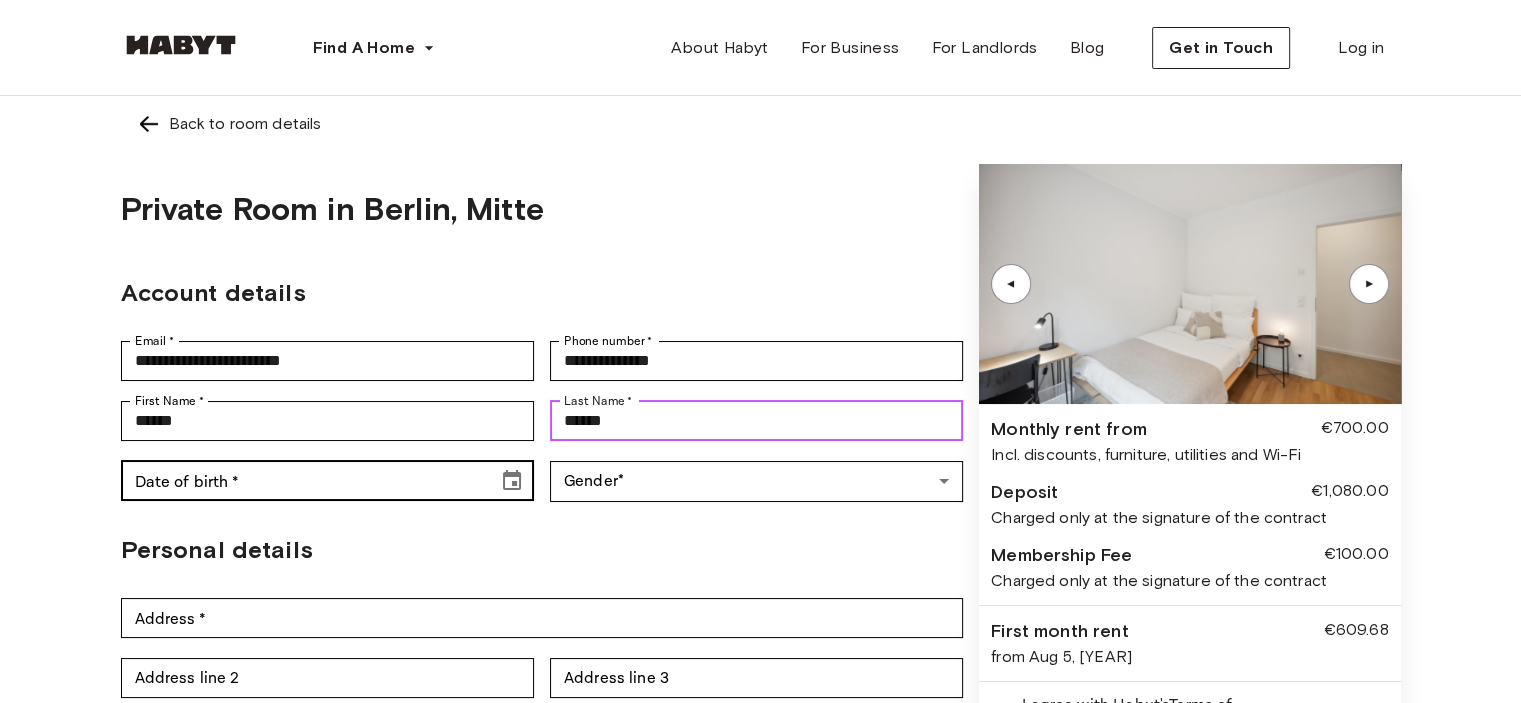 type on "******" 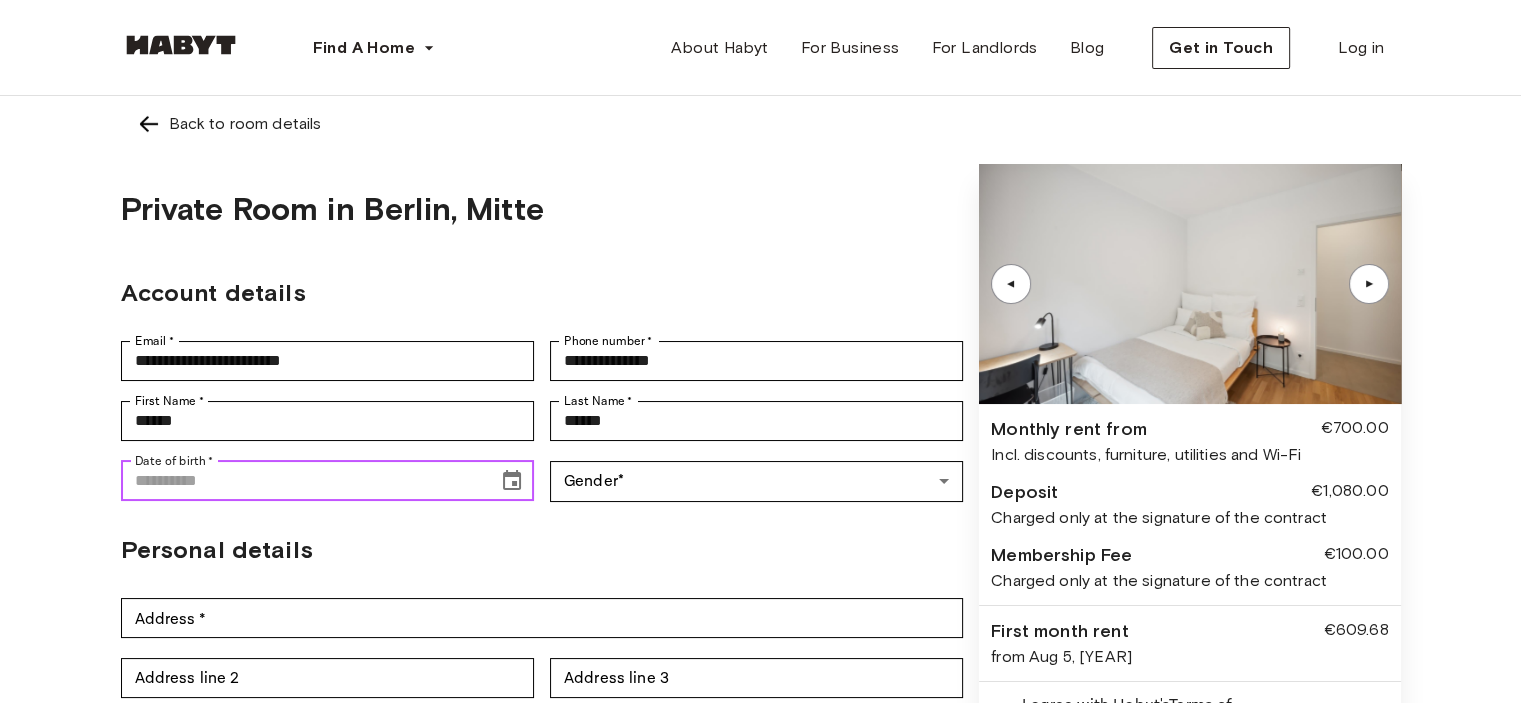 click on "Date of birth   *" at bounding box center (302, 481) 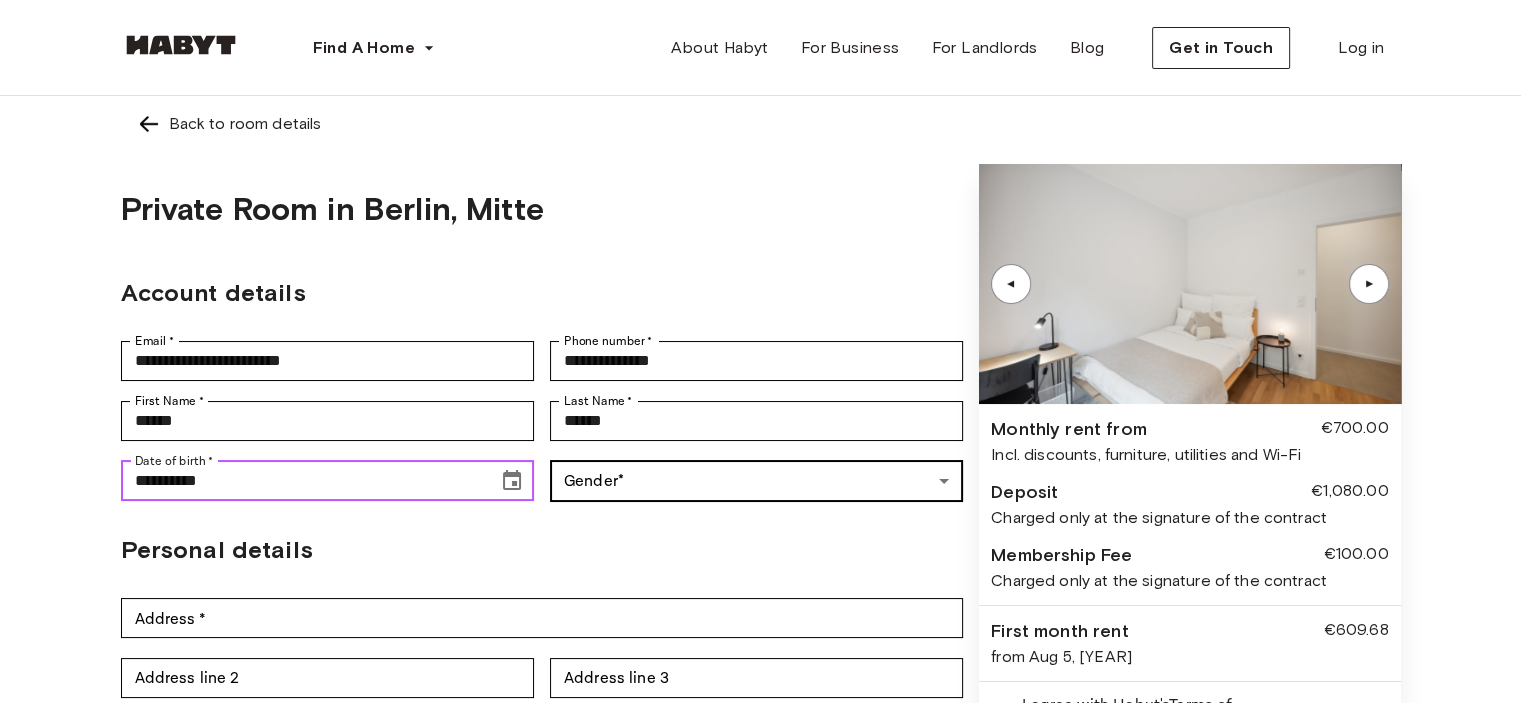 type on "**********" 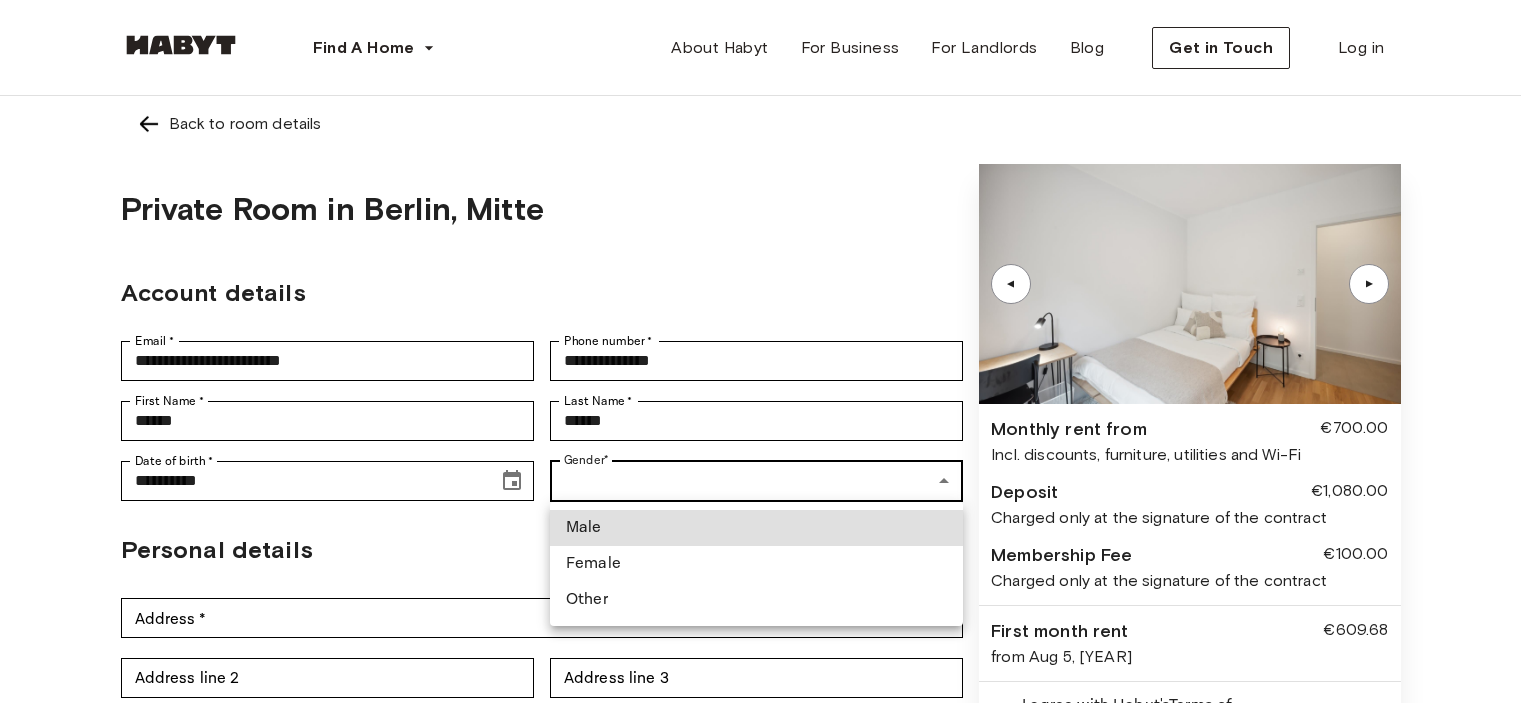 click on "**********" at bounding box center (768, 918) 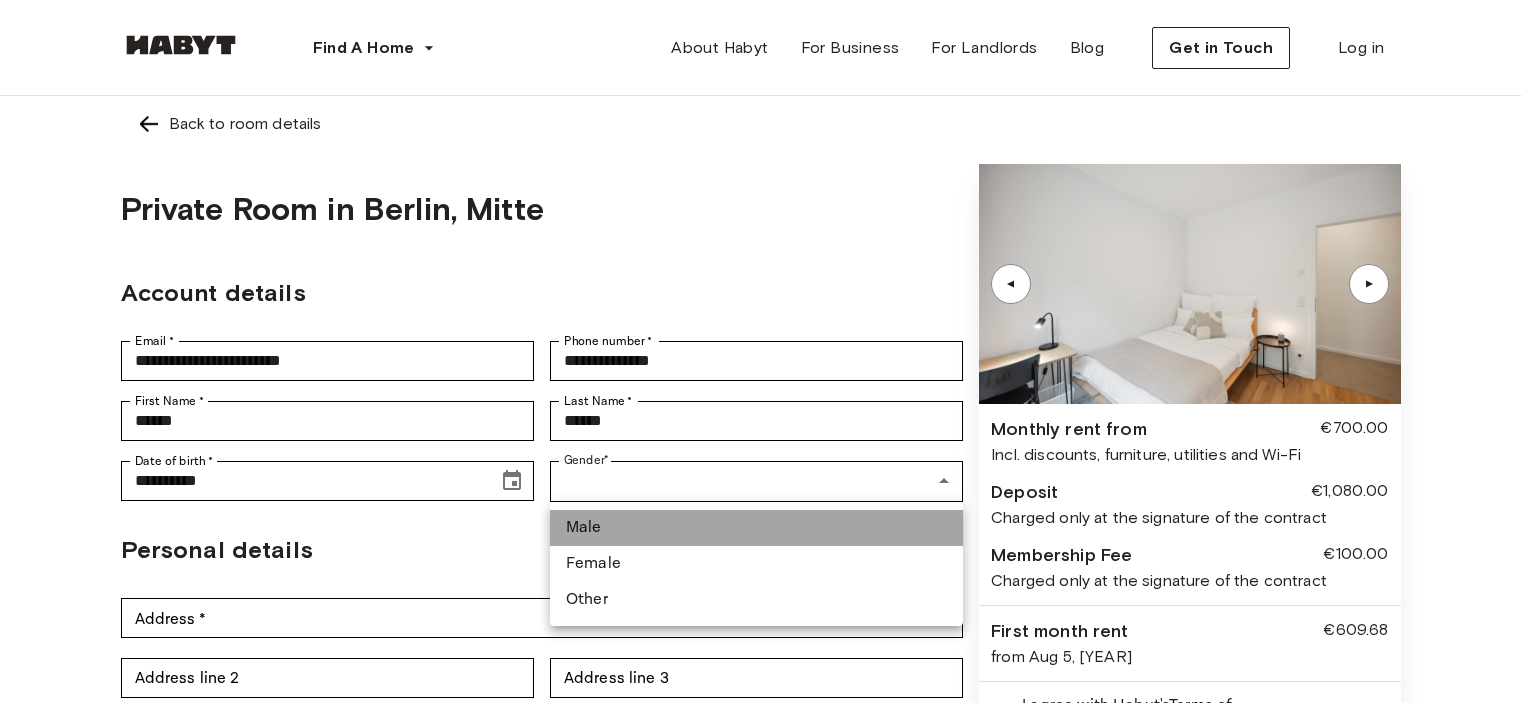 click on "Male" at bounding box center [756, 528] 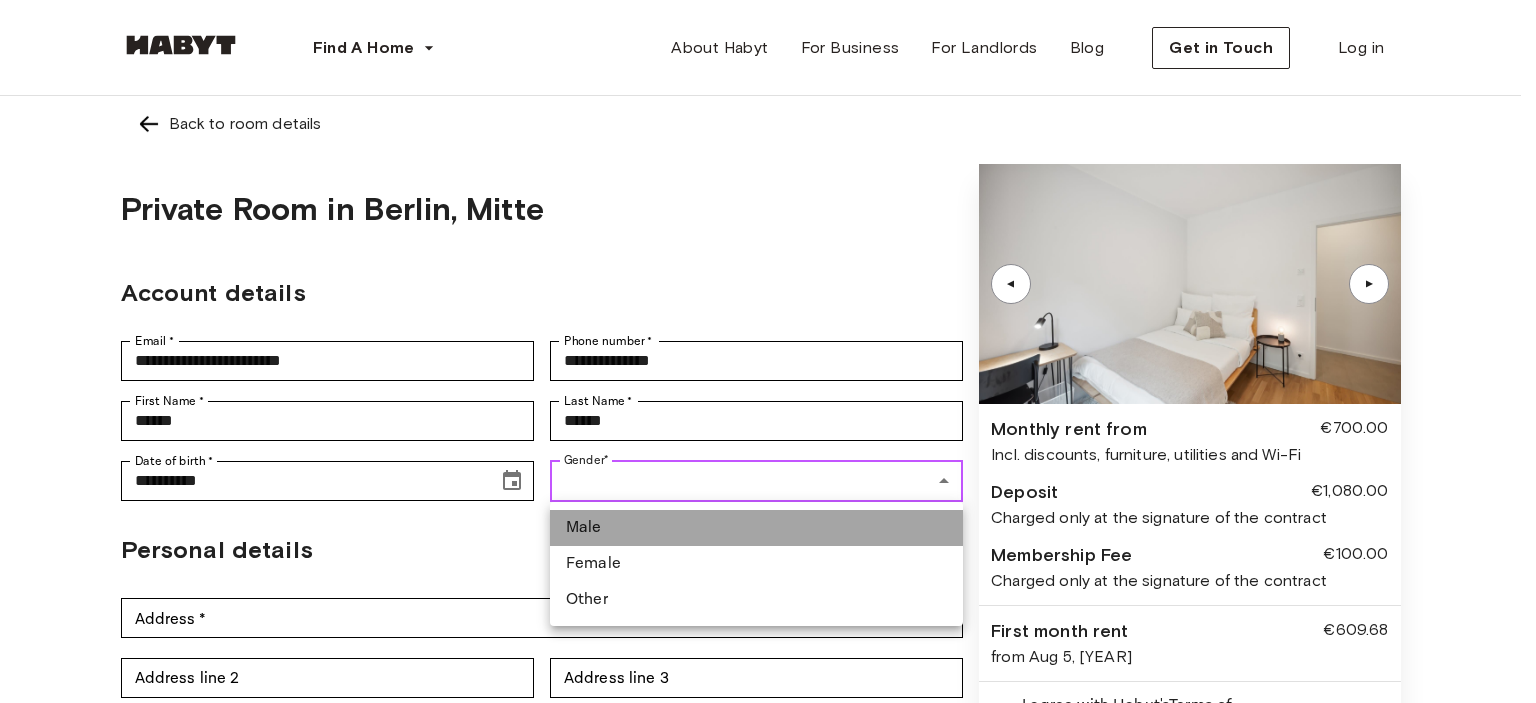 type on "****" 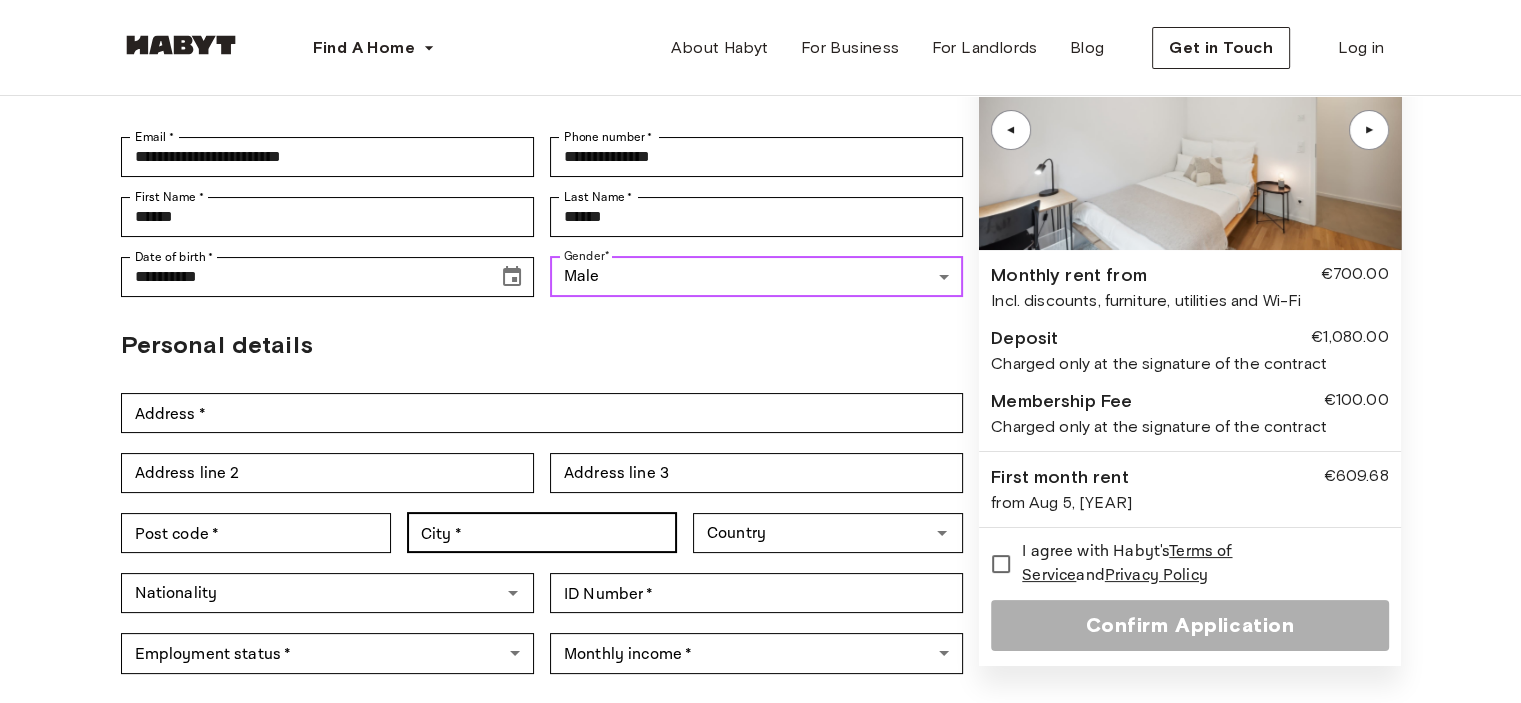scroll, scrollTop: 272, scrollLeft: 0, axis: vertical 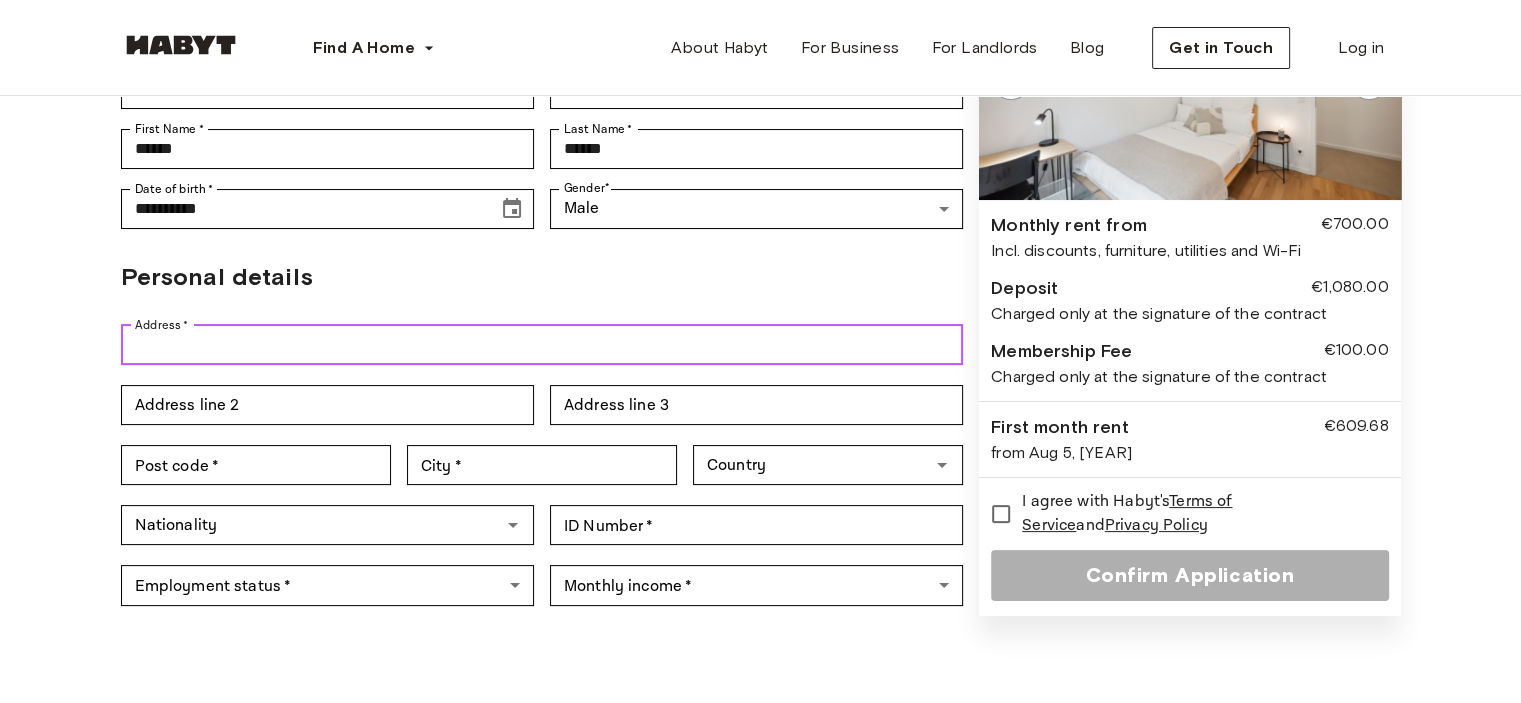 click on "Address   *" at bounding box center [542, 345] 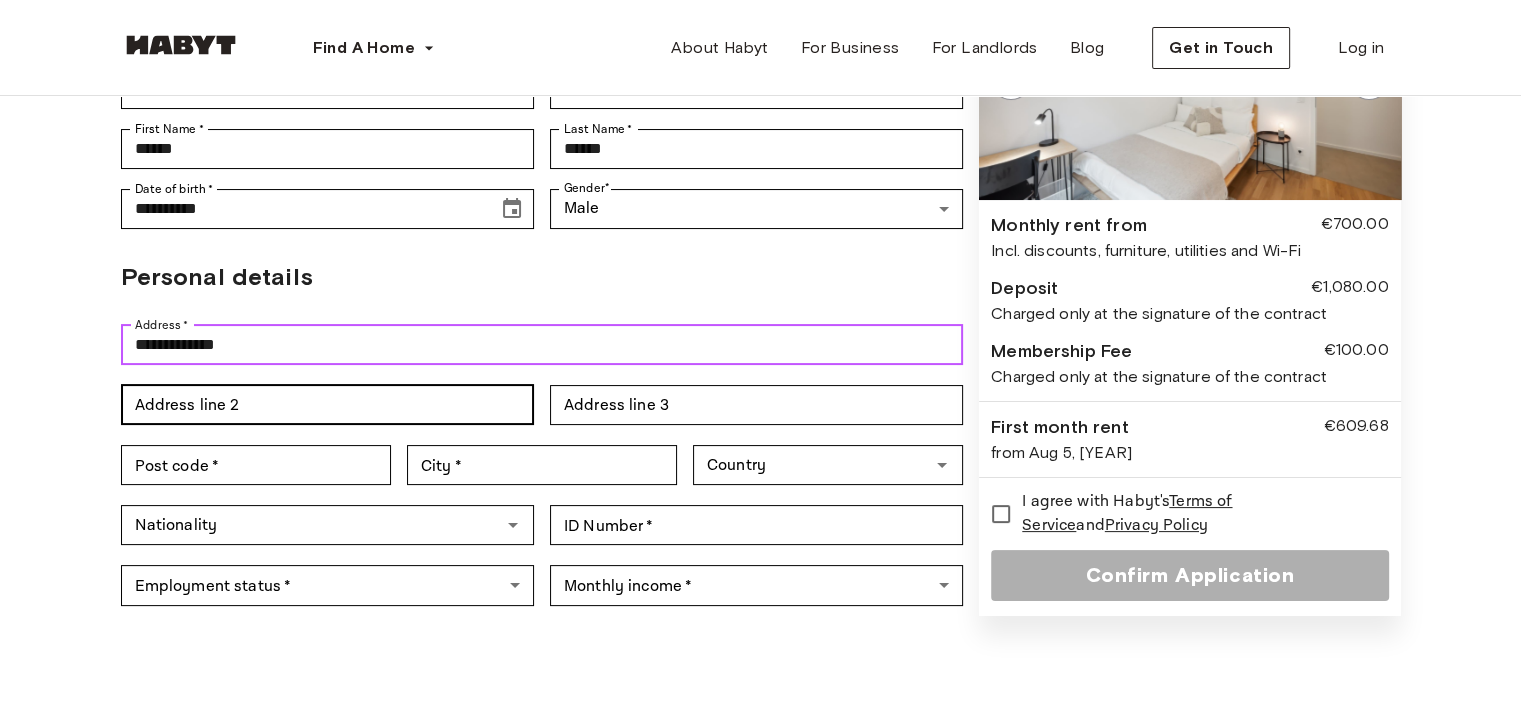 type on "**********" 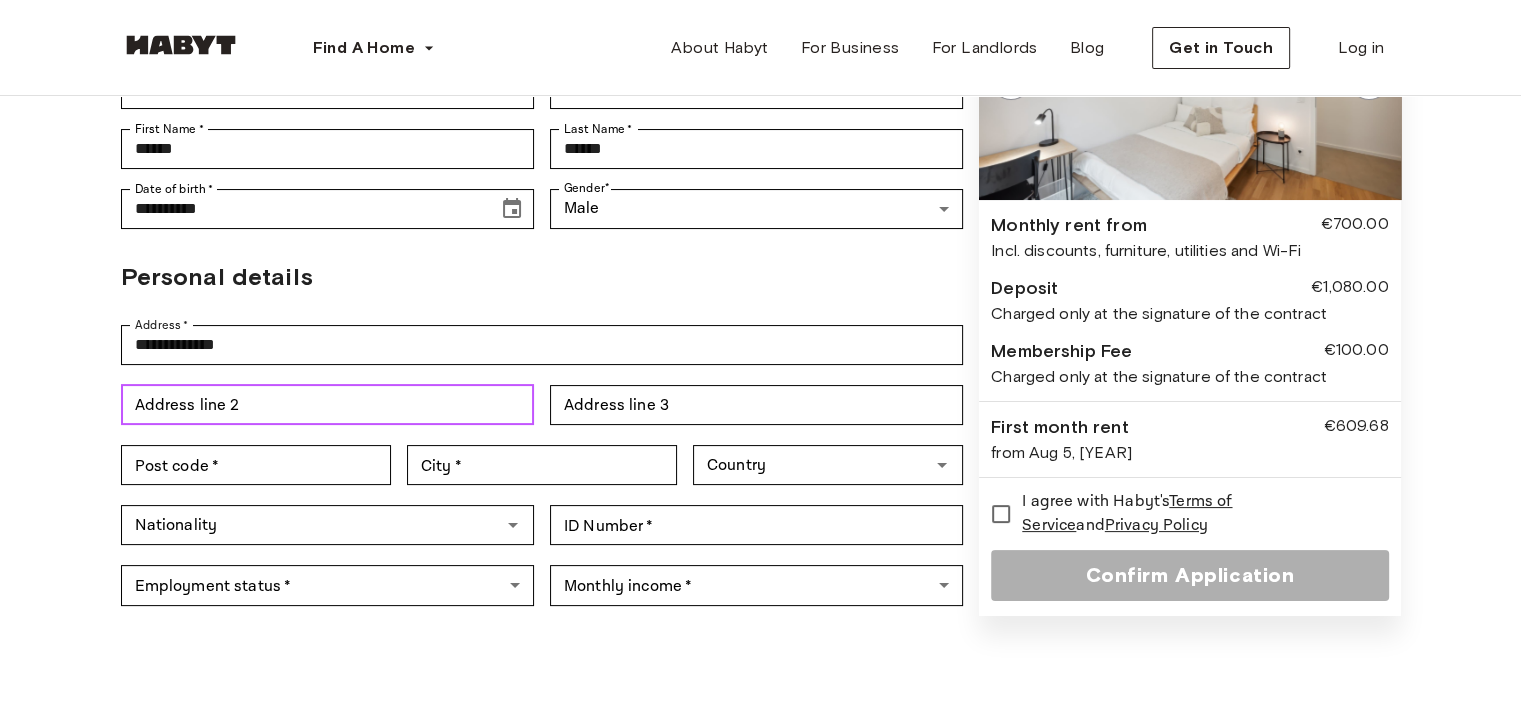 click on "Address line 2" at bounding box center [327, 405] 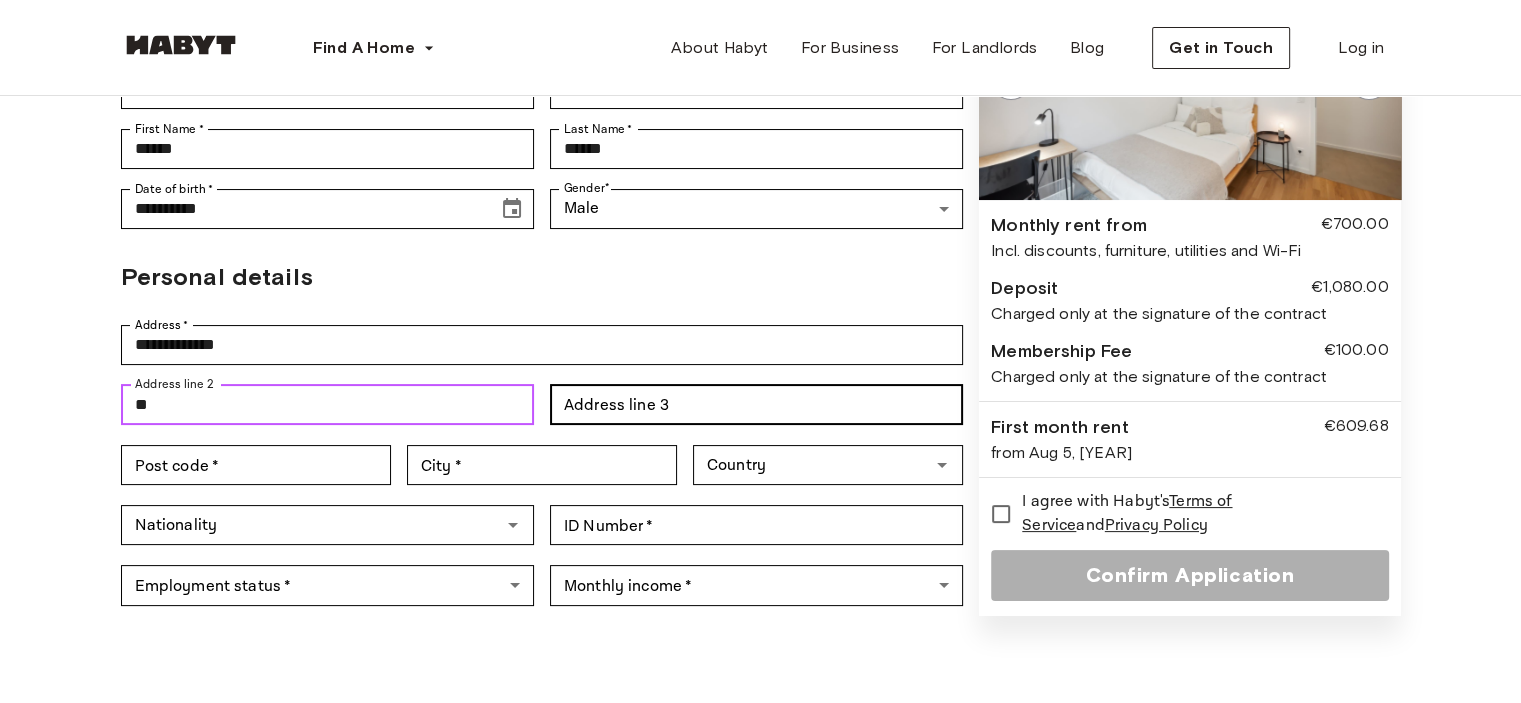 type on "**" 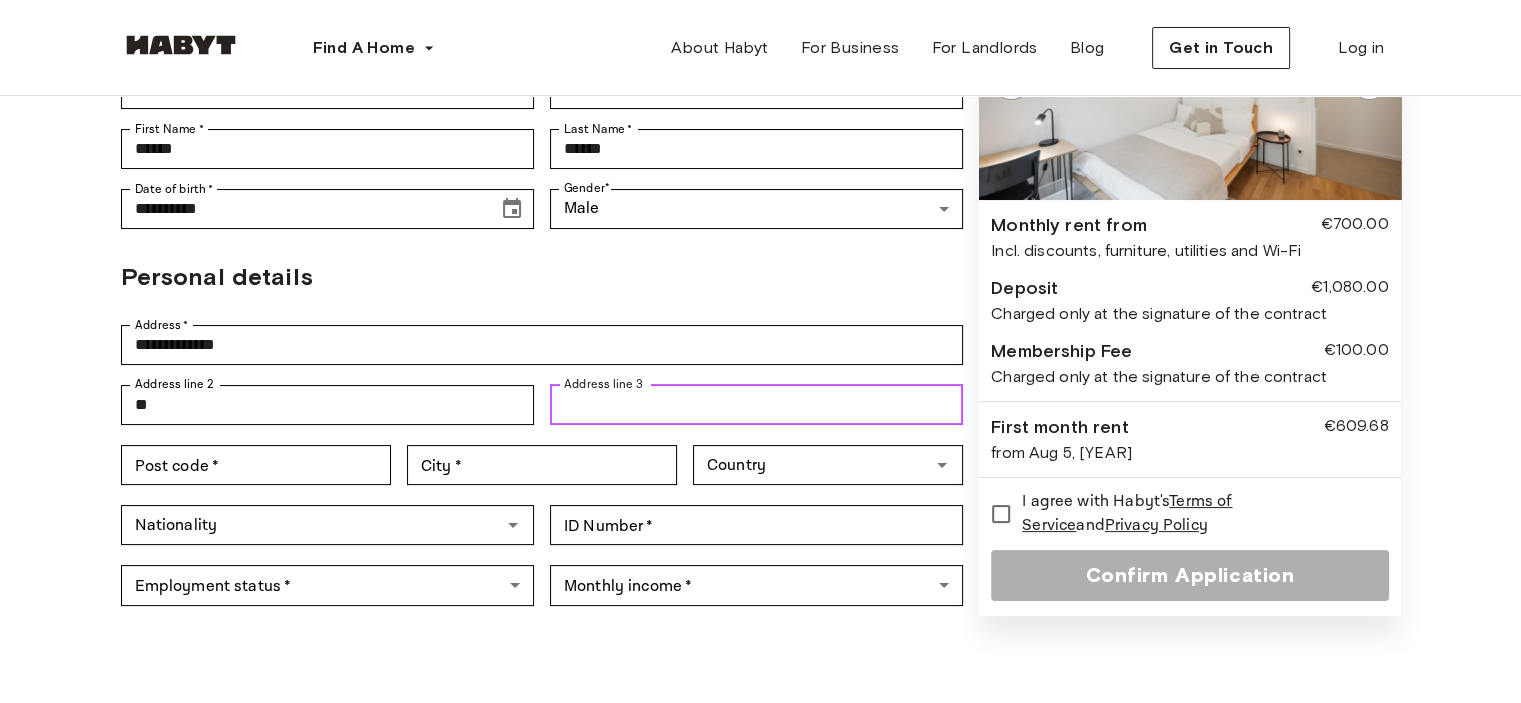 click on "Address line 3" at bounding box center (756, 405) 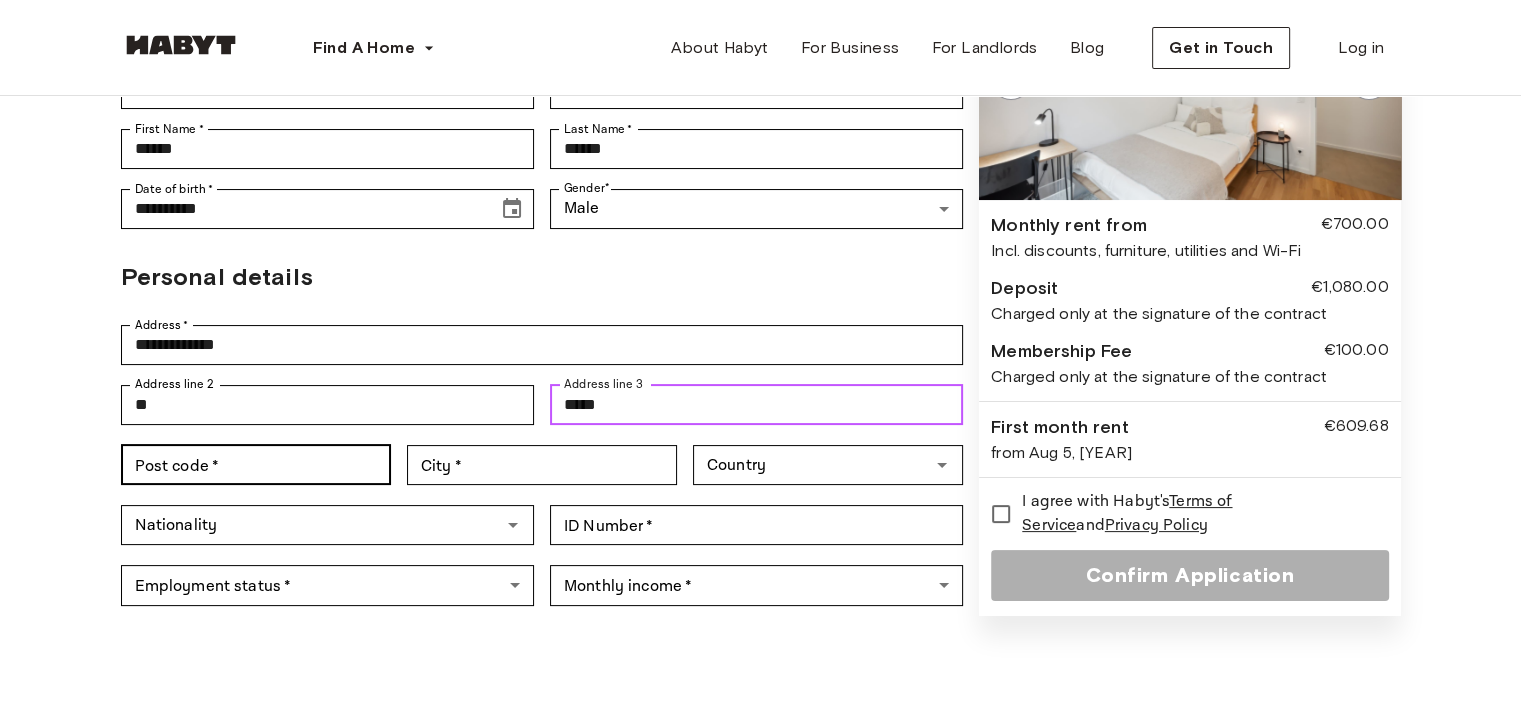 type on "*****" 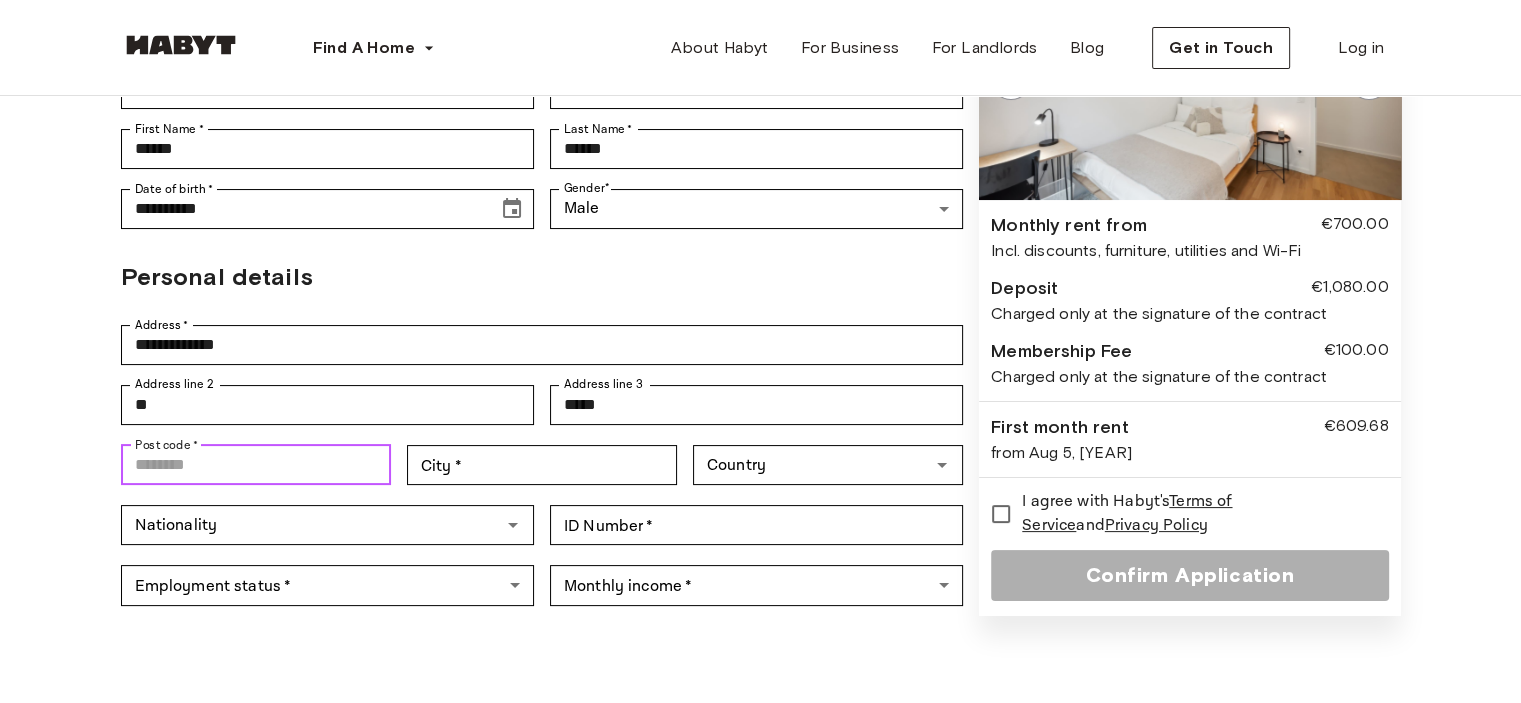 click on "Post code   *" at bounding box center [256, 465] 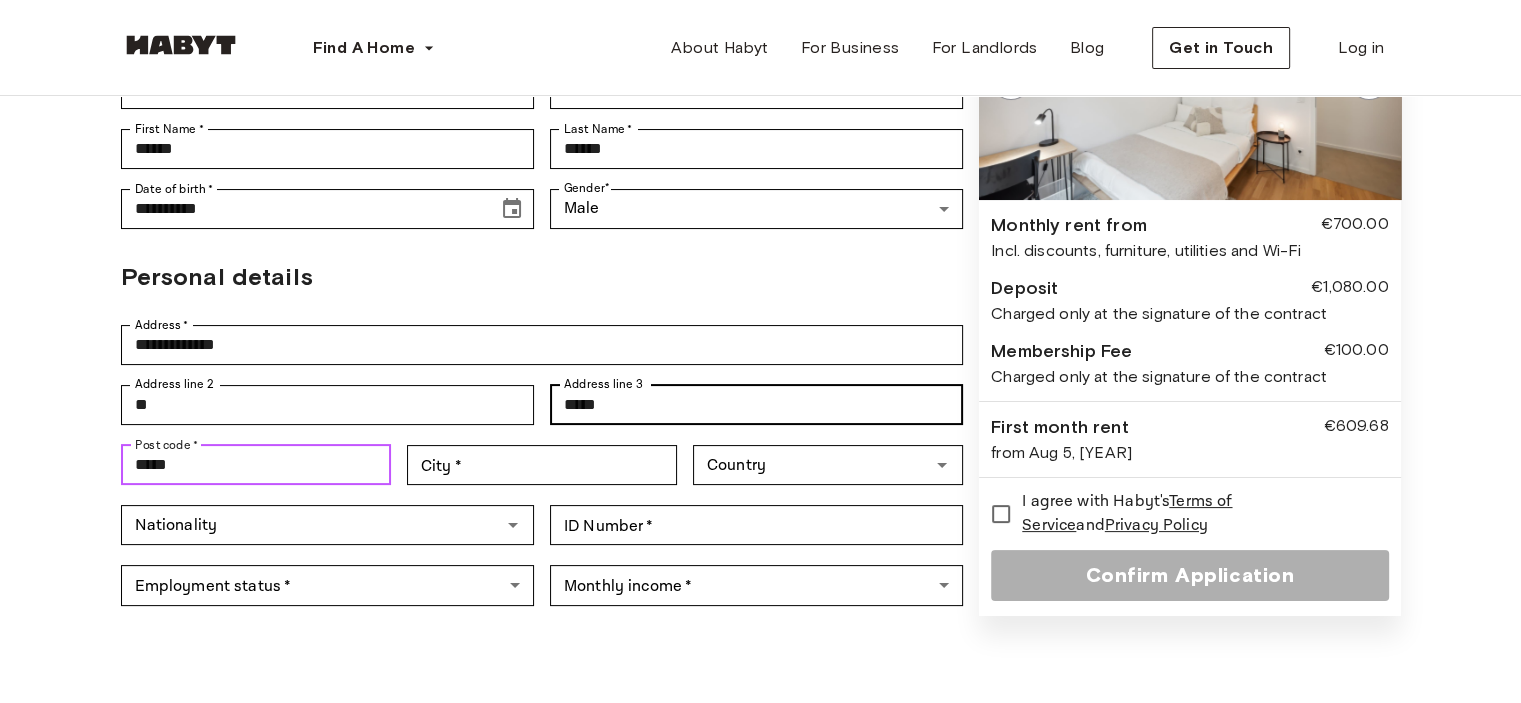 type on "*****" 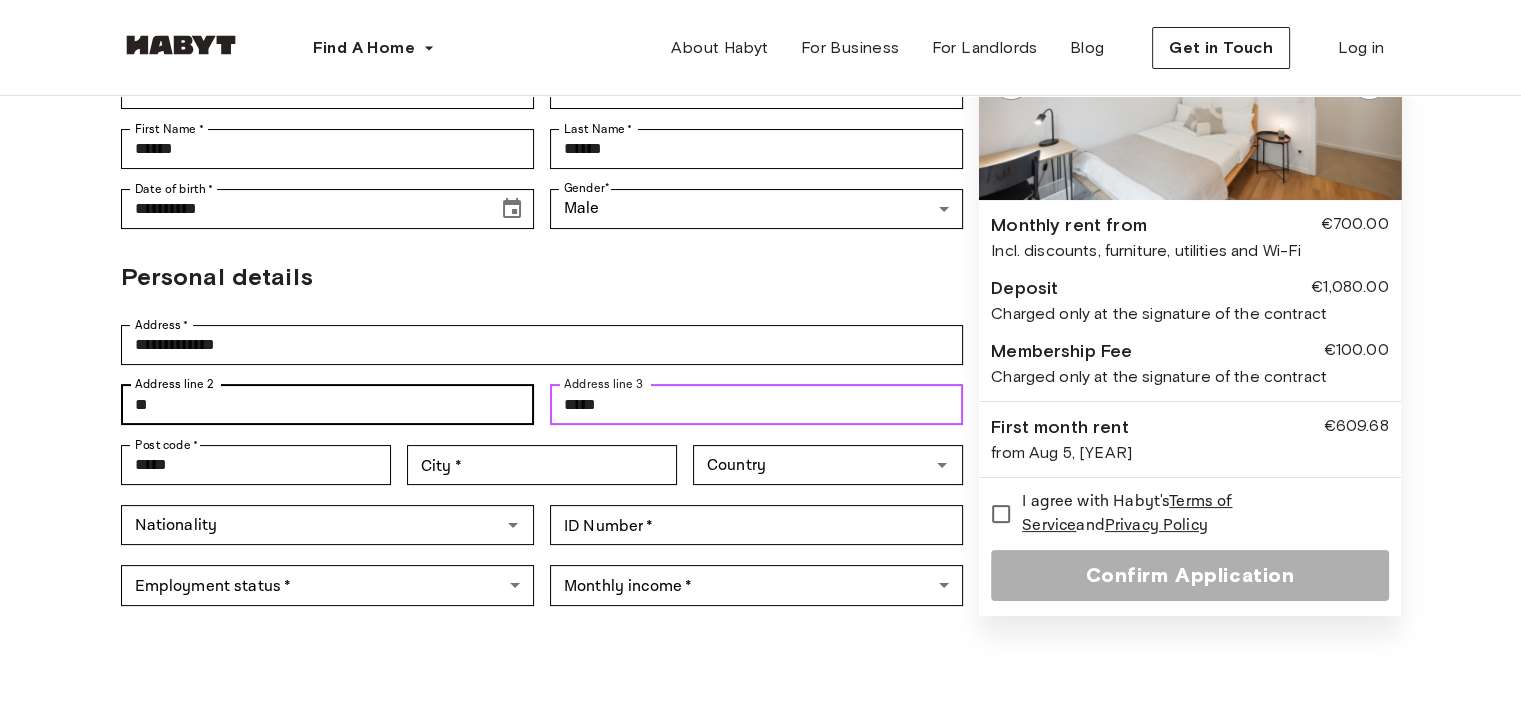 drag, startPoint x: 651, startPoint y: 395, endPoint x: 485, endPoint y: 411, distance: 166.7693 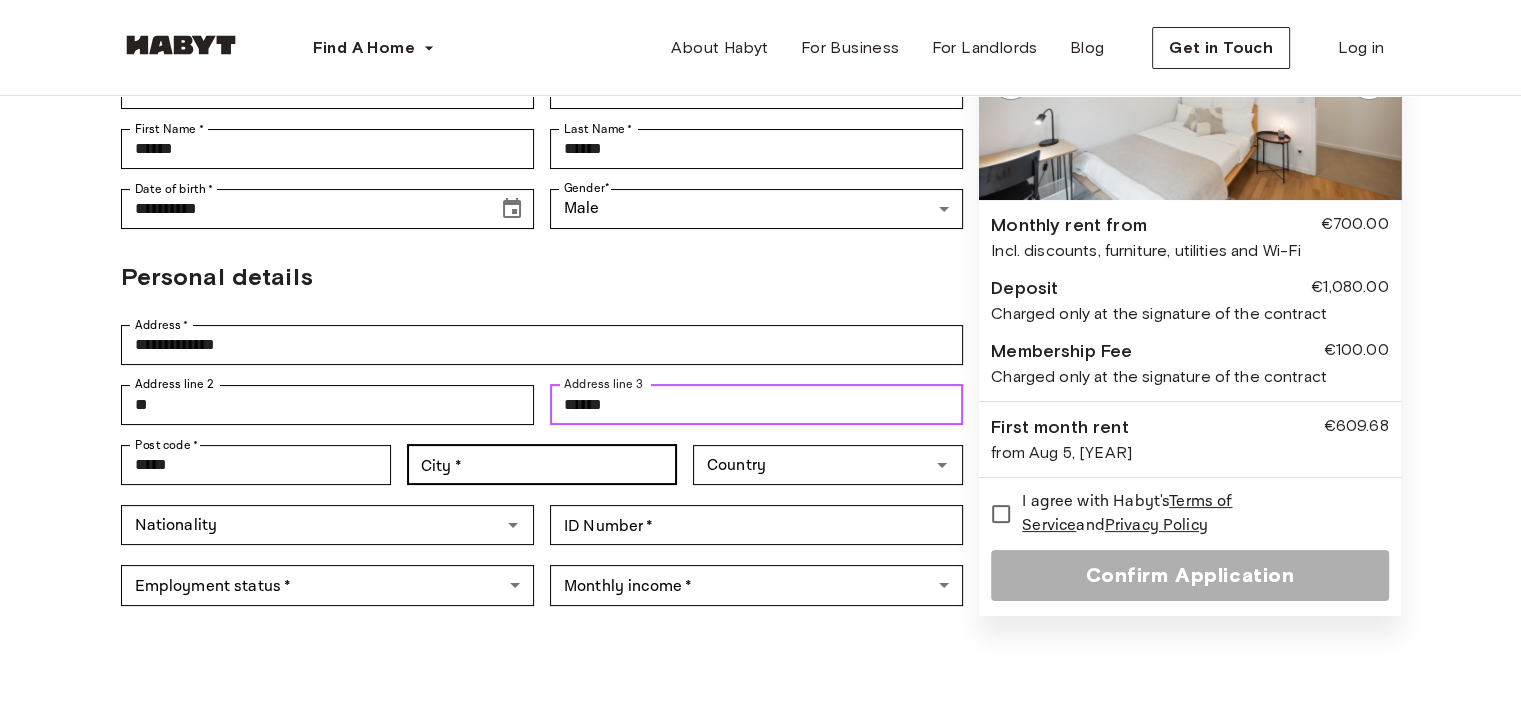 type on "******" 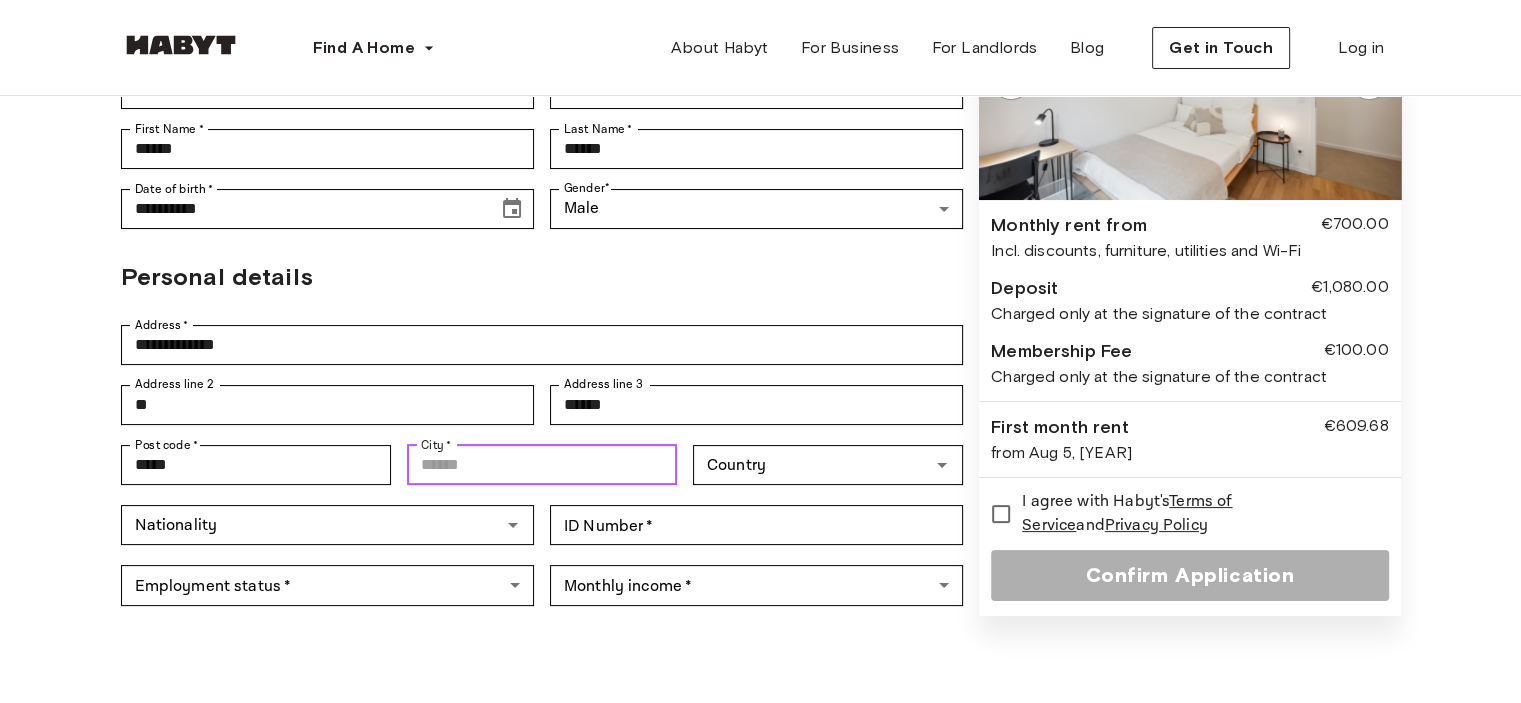 click on "City   *" at bounding box center (542, 465) 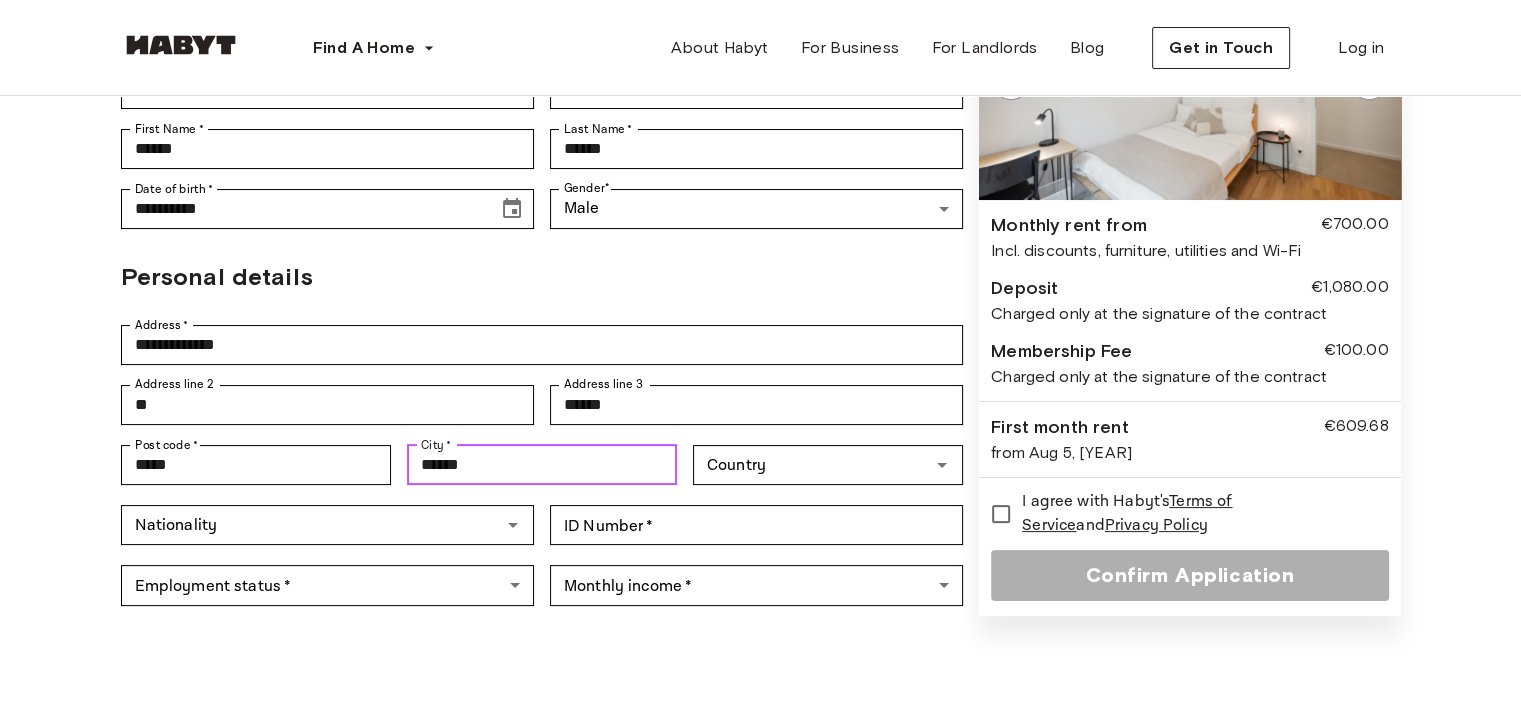 type on "******" 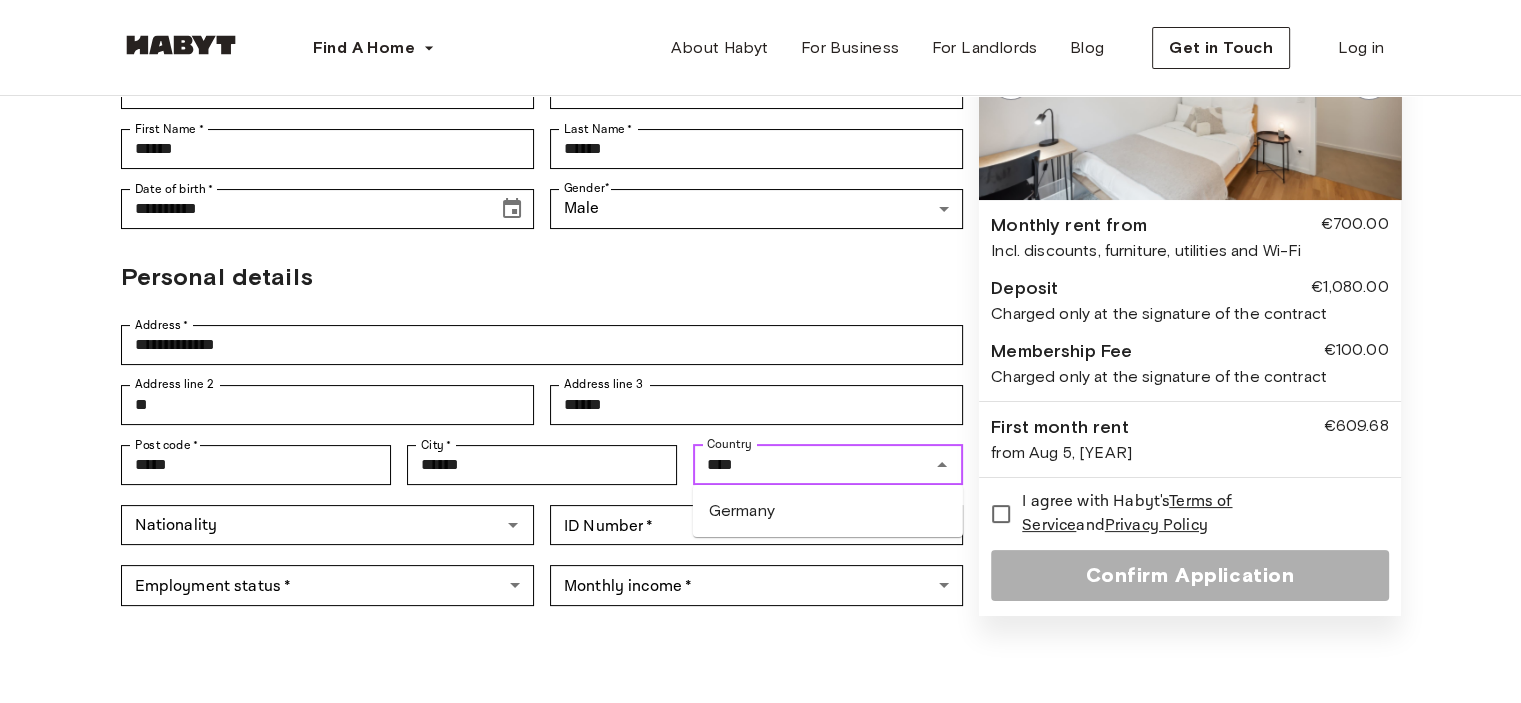 click on "Germany" at bounding box center (828, 511) 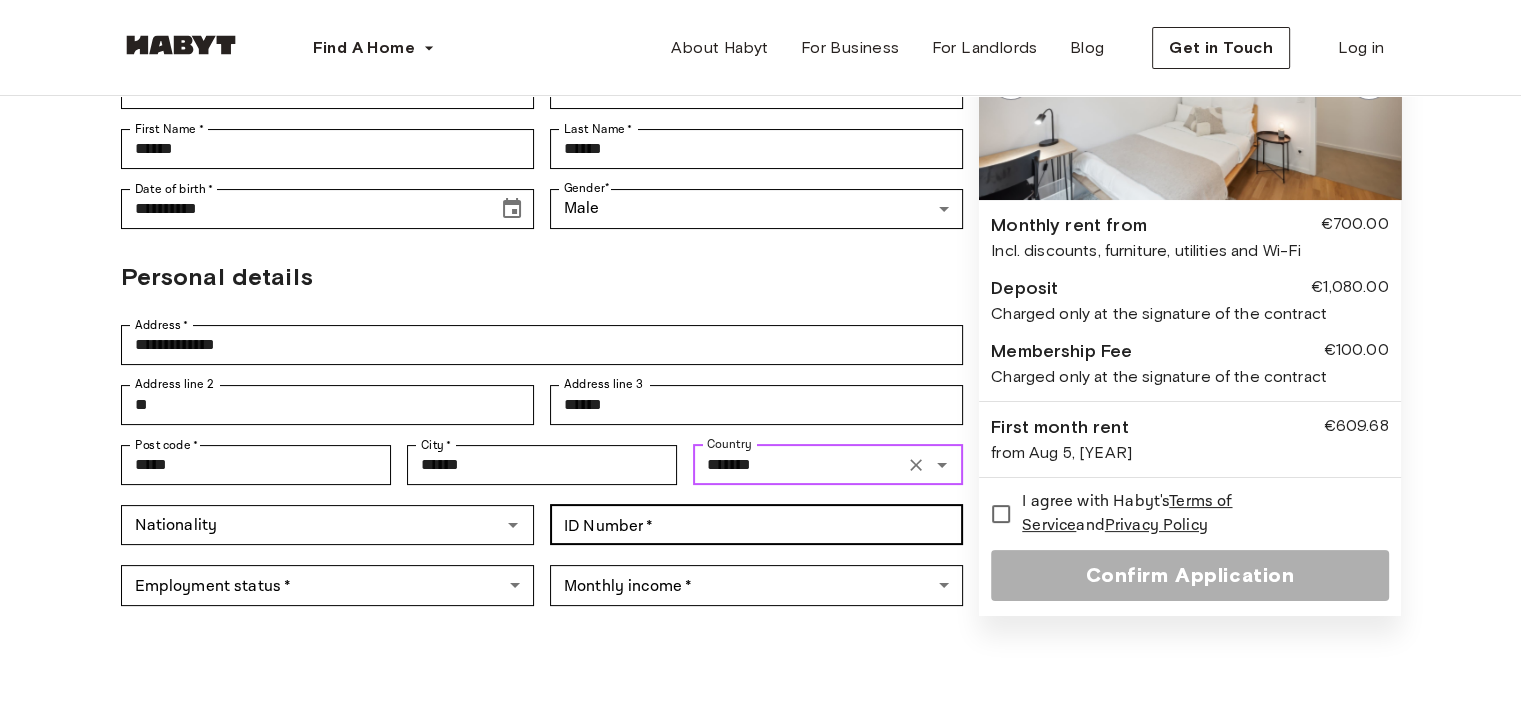 type on "*******" 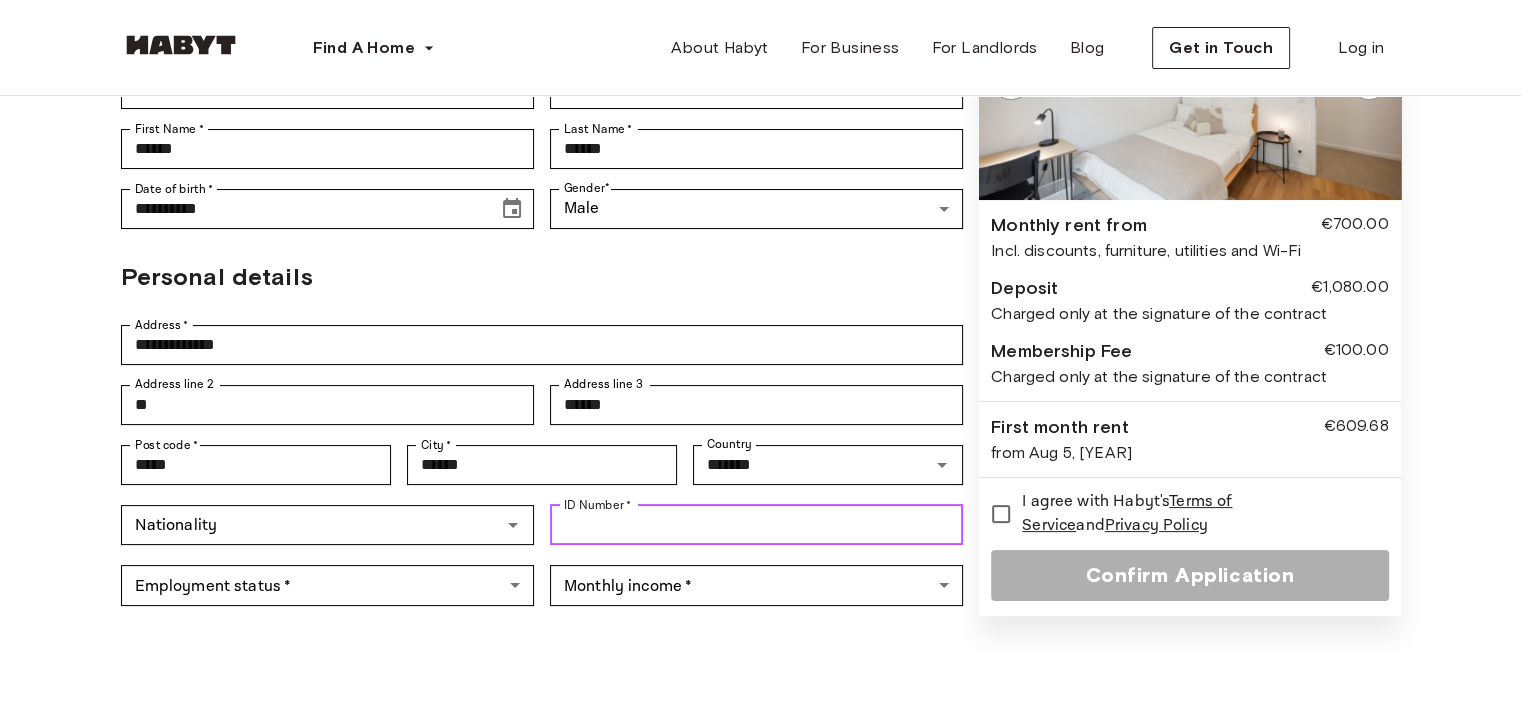 click on "ID Number   *" at bounding box center (756, 525) 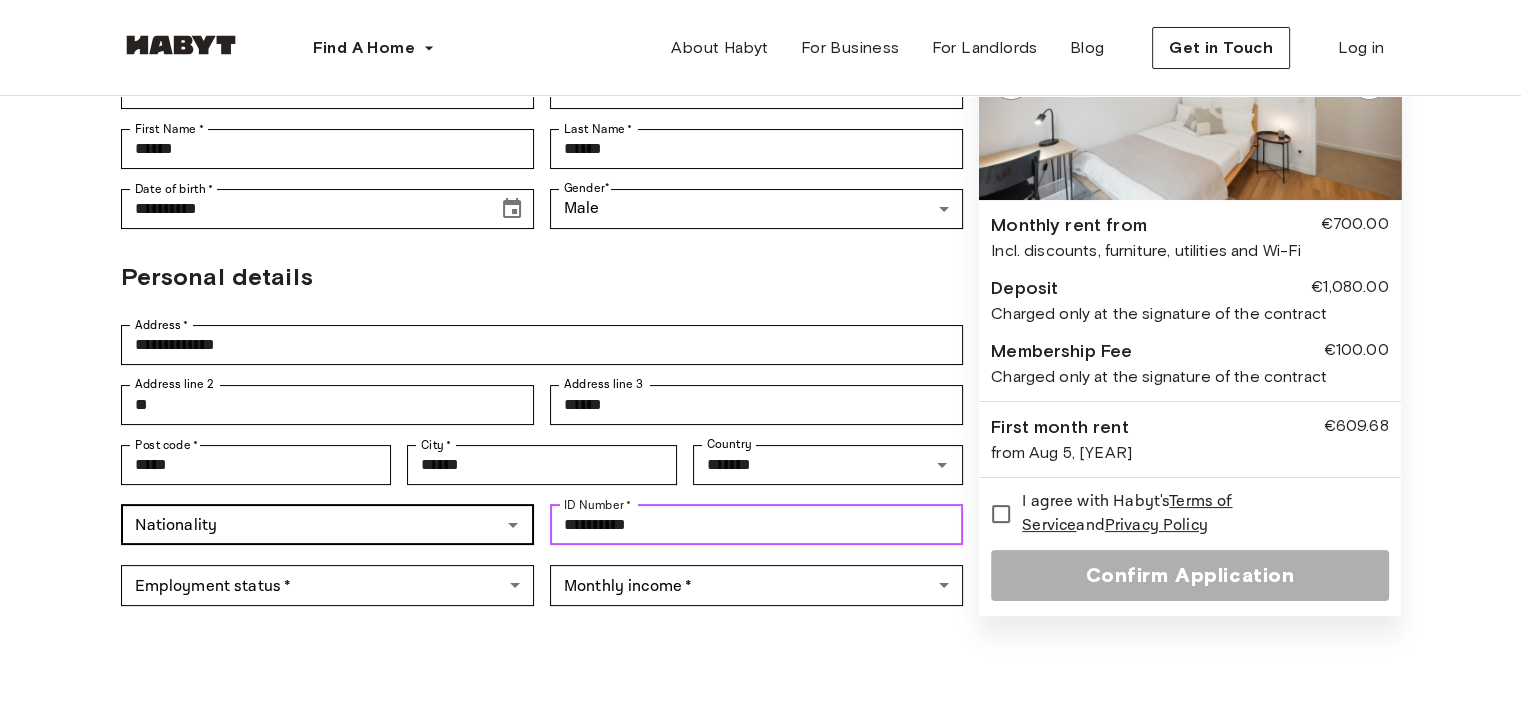click 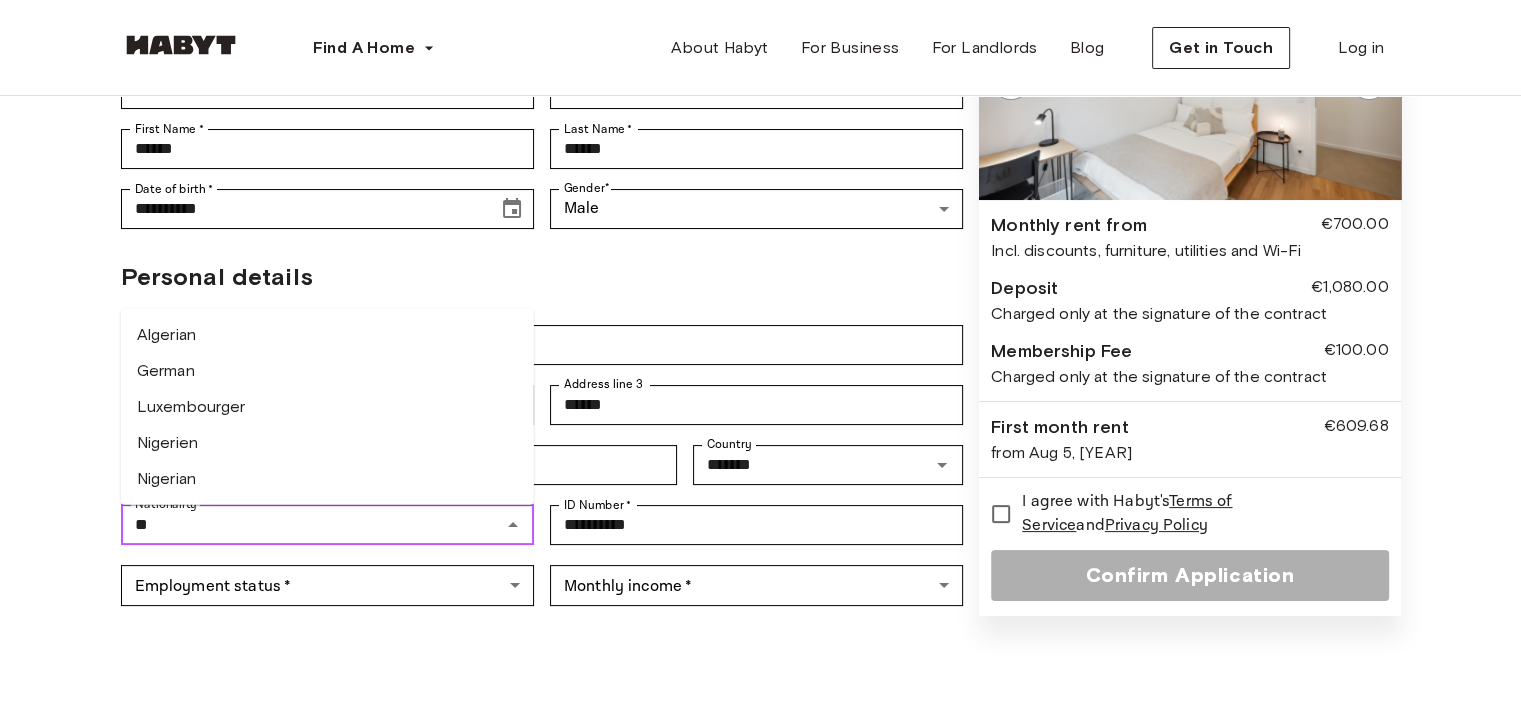 type on "*" 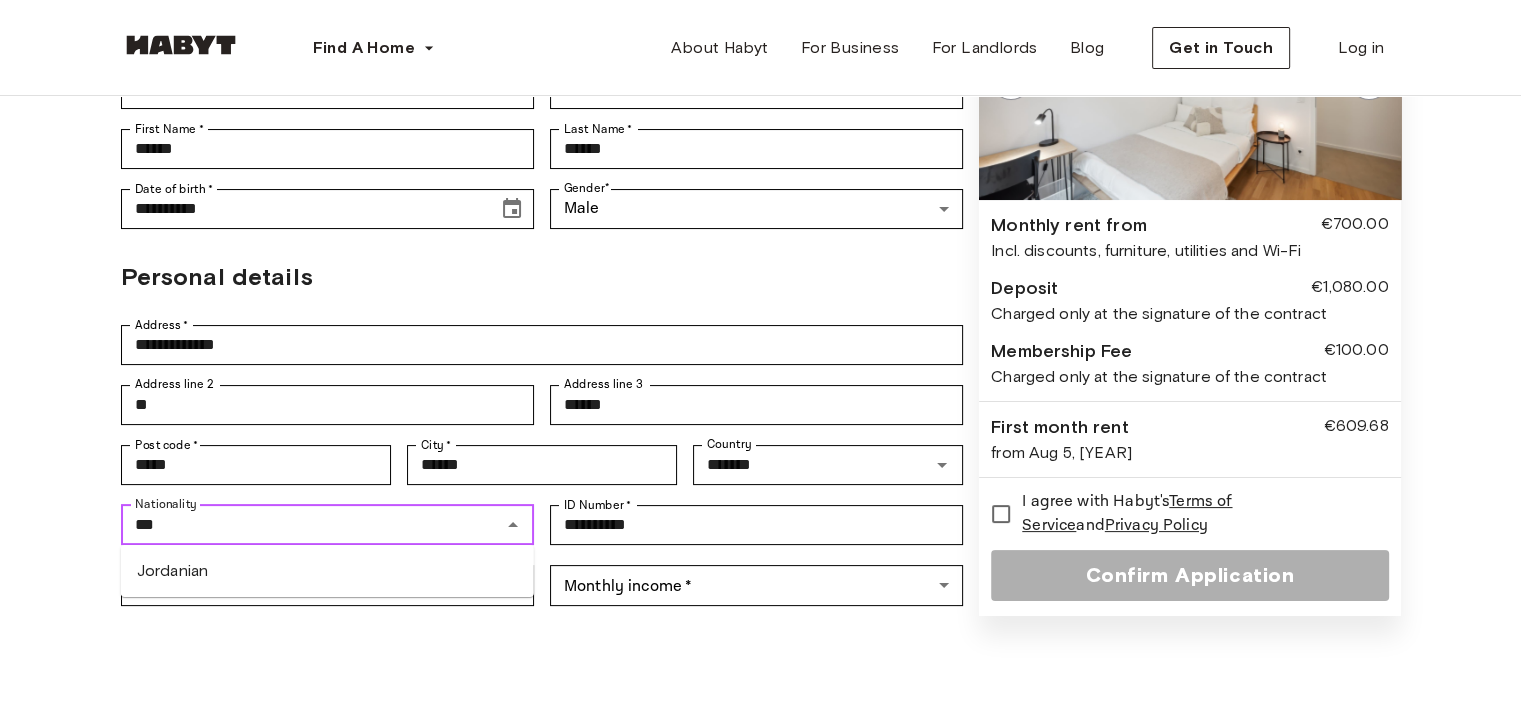 click on "Jordanian" at bounding box center [327, 571] 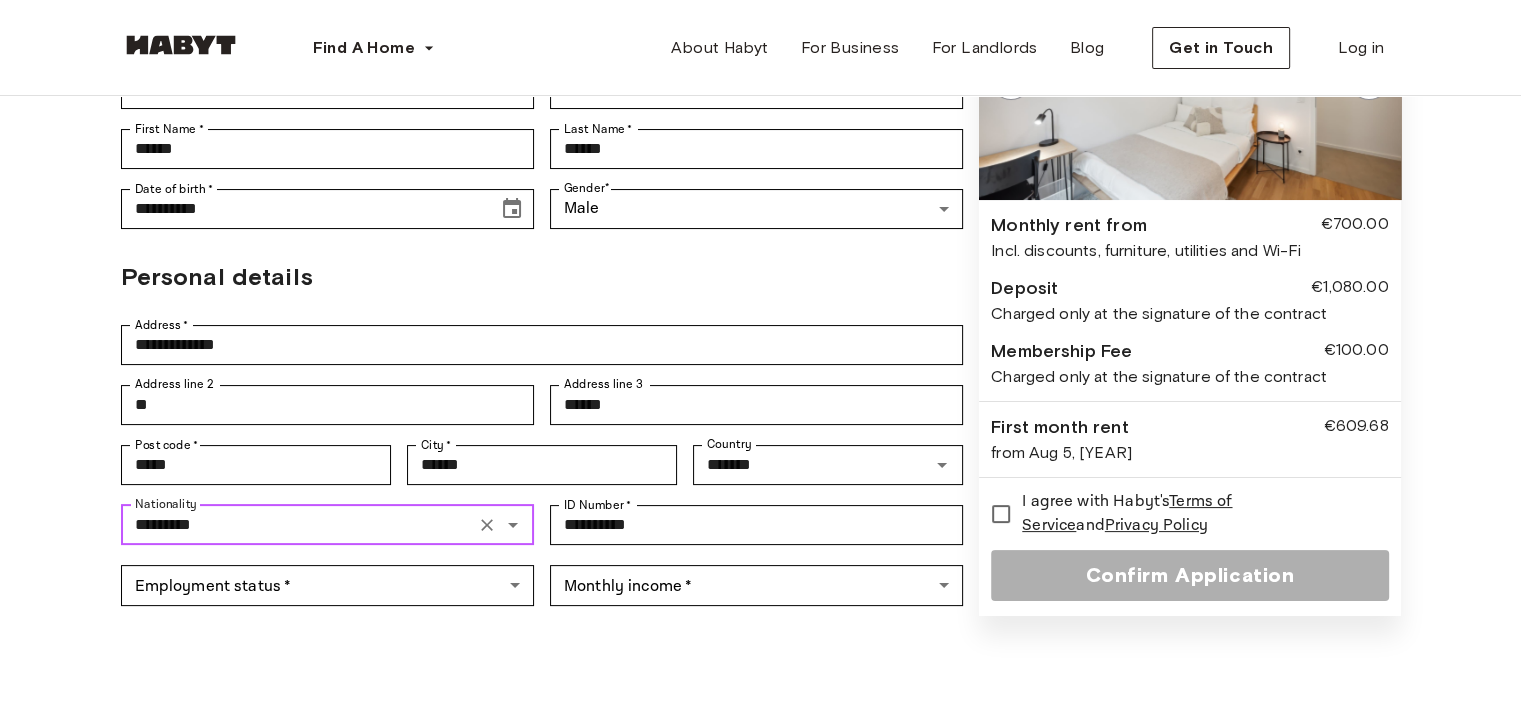 type on "*********" 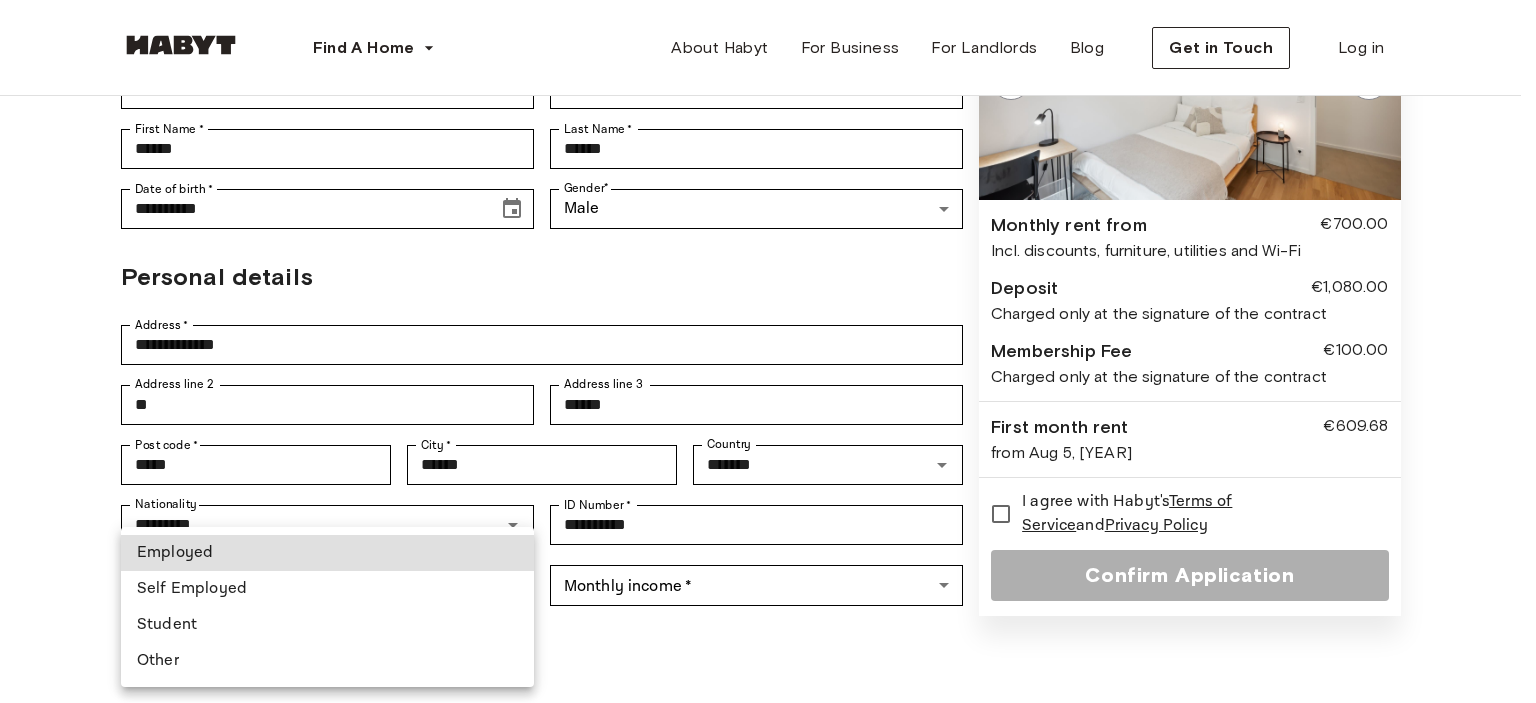click on "**********" at bounding box center [768, 645] 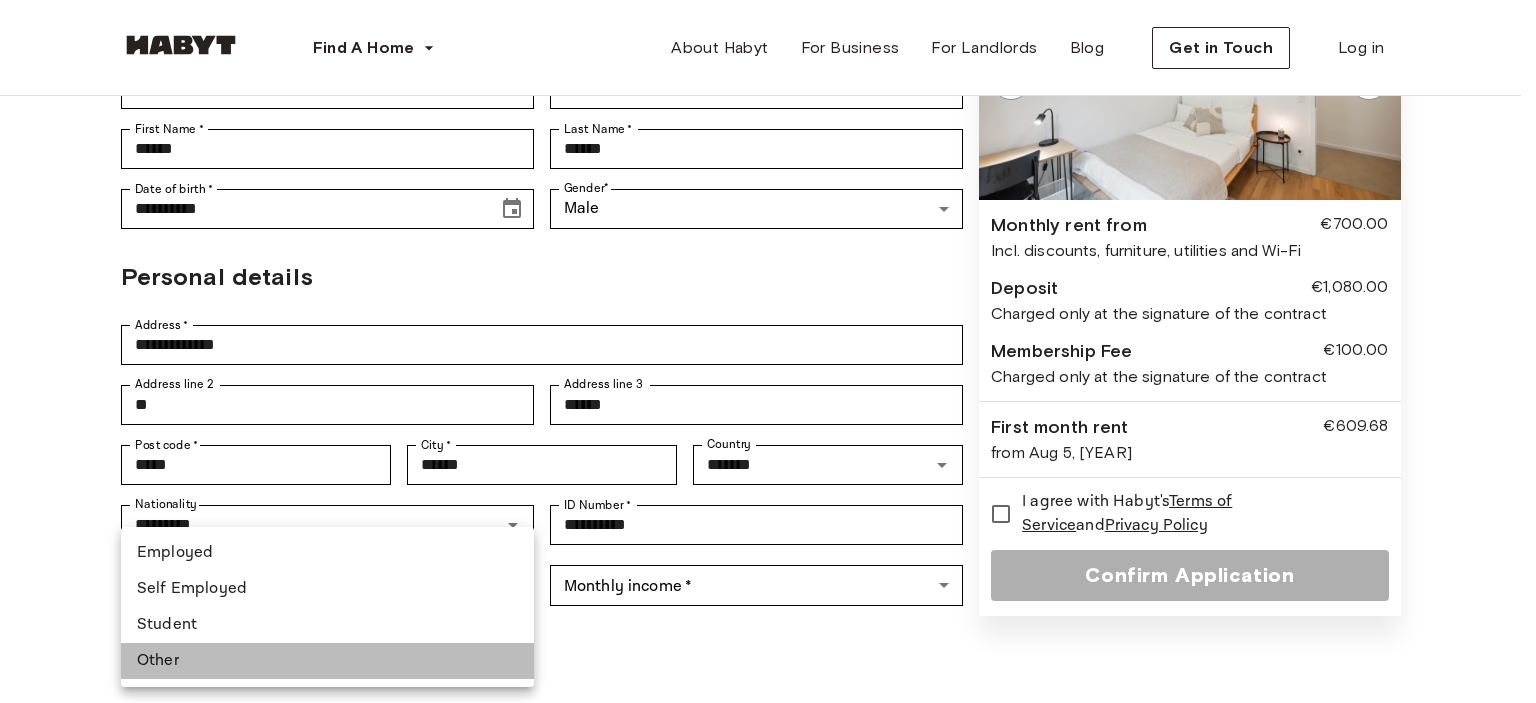 click on "Other" at bounding box center [327, 661] 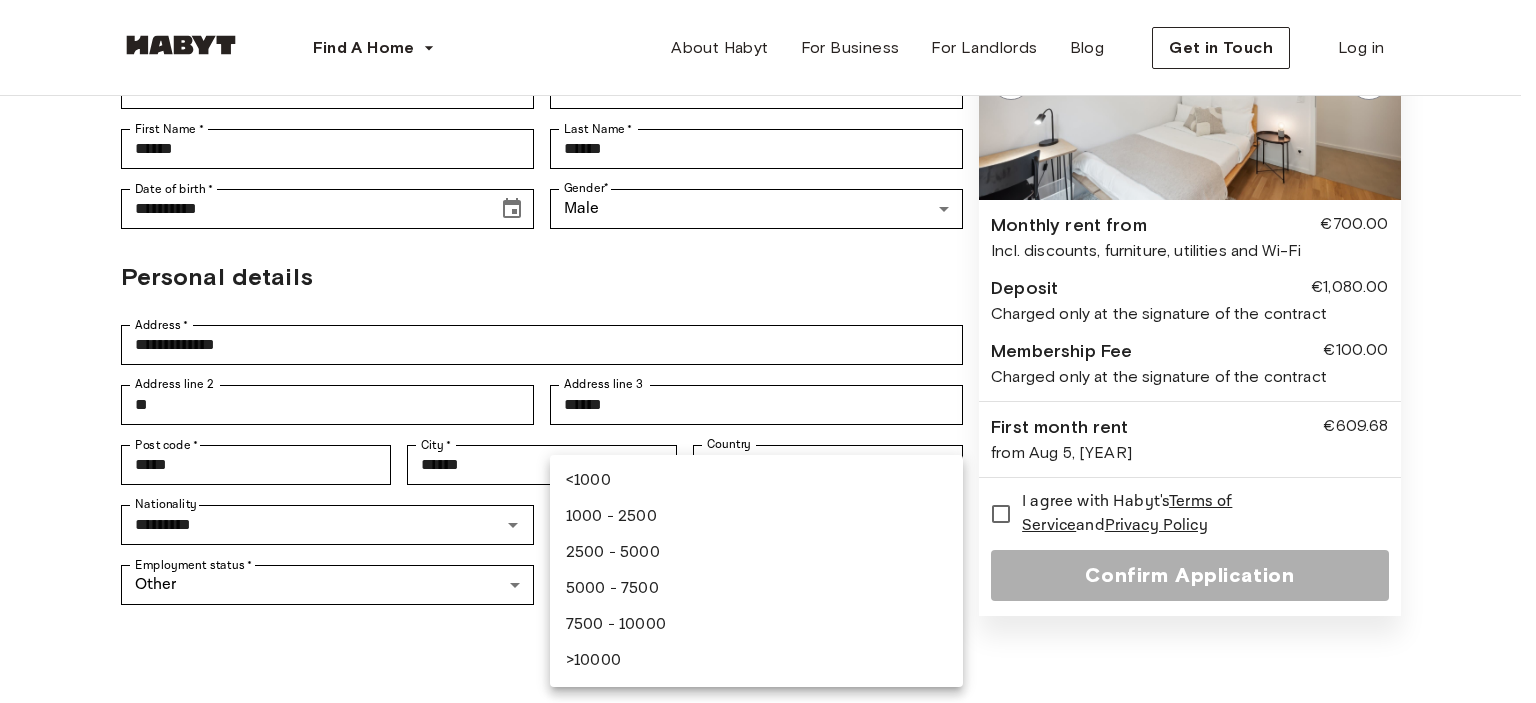 click on "**********" at bounding box center [768, 645] 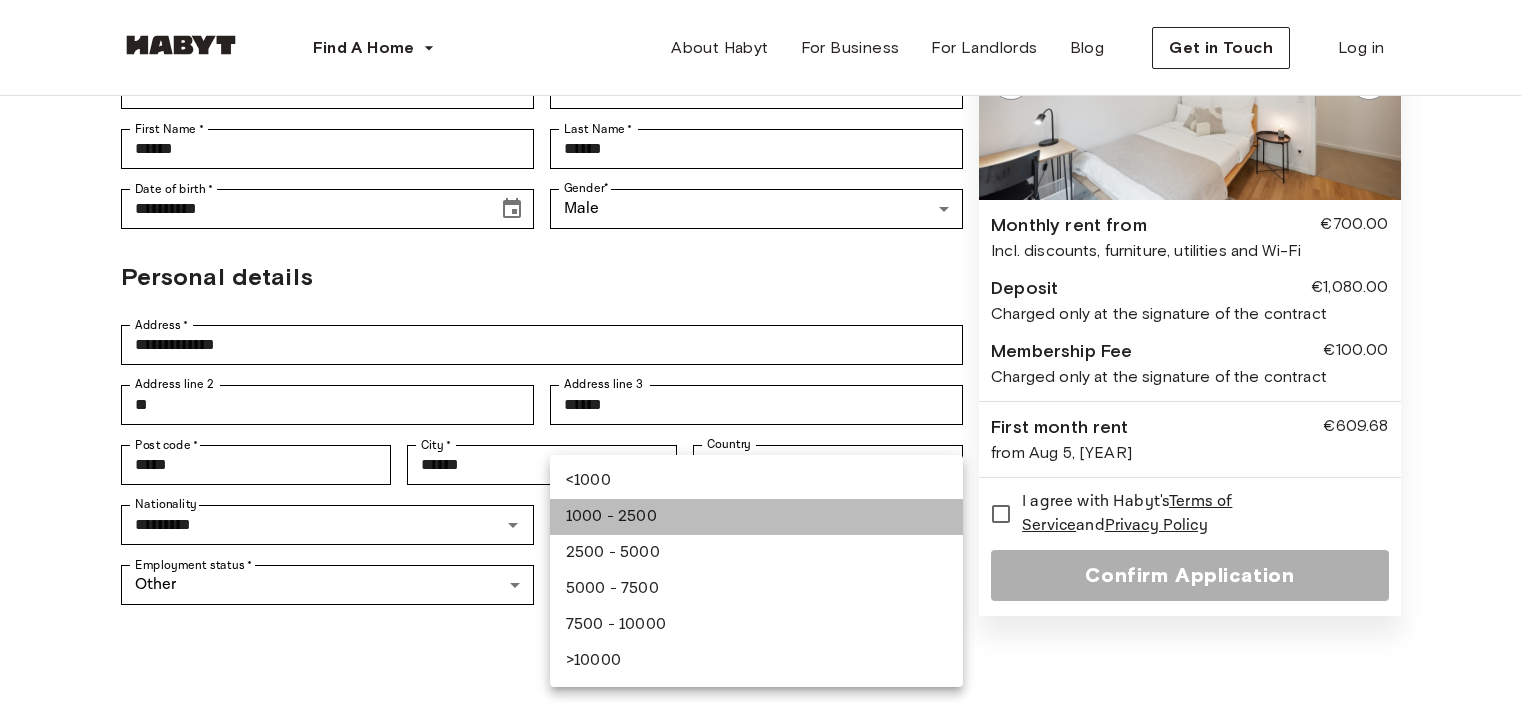 click on "1000 - 2500" at bounding box center [756, 517] 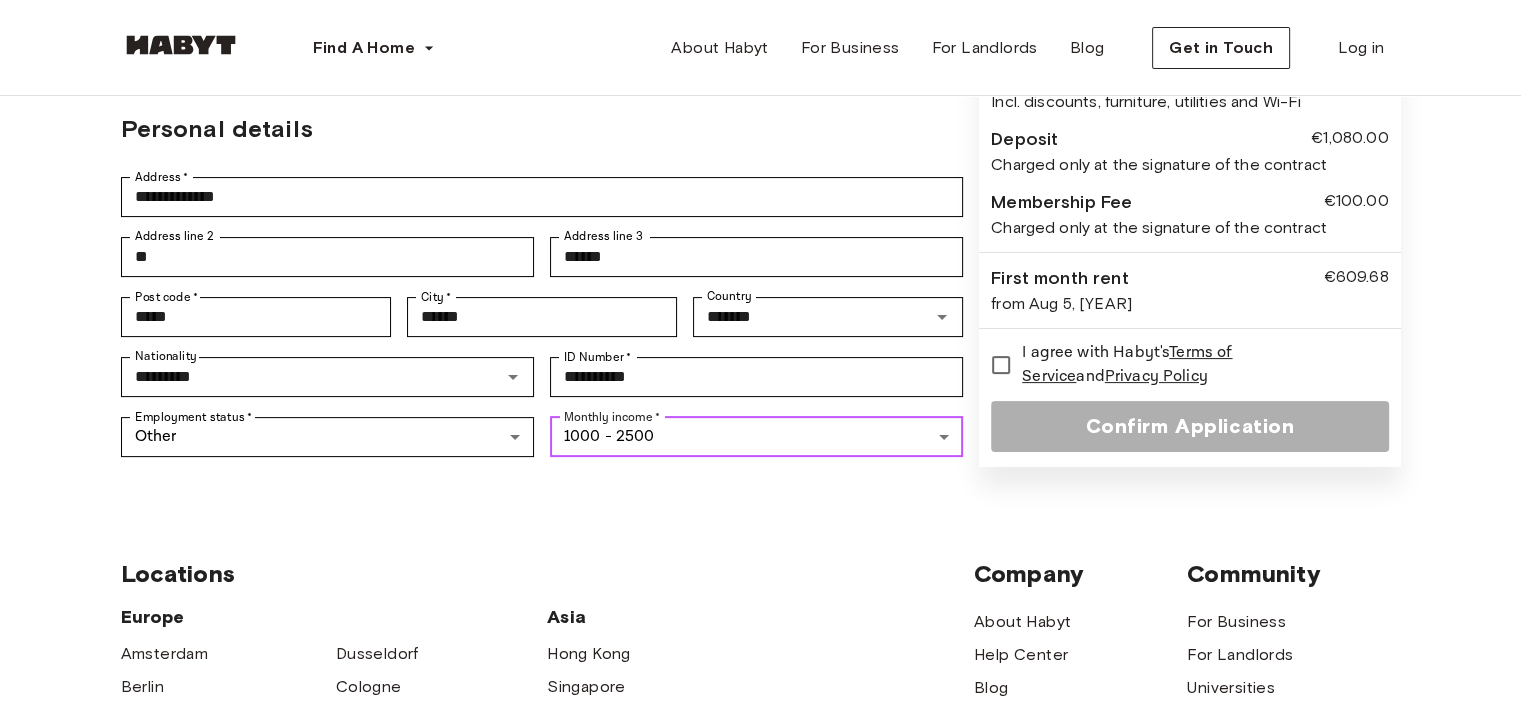 scroll, scrollTop: 430, scrollLeft: 0, axis: vertical 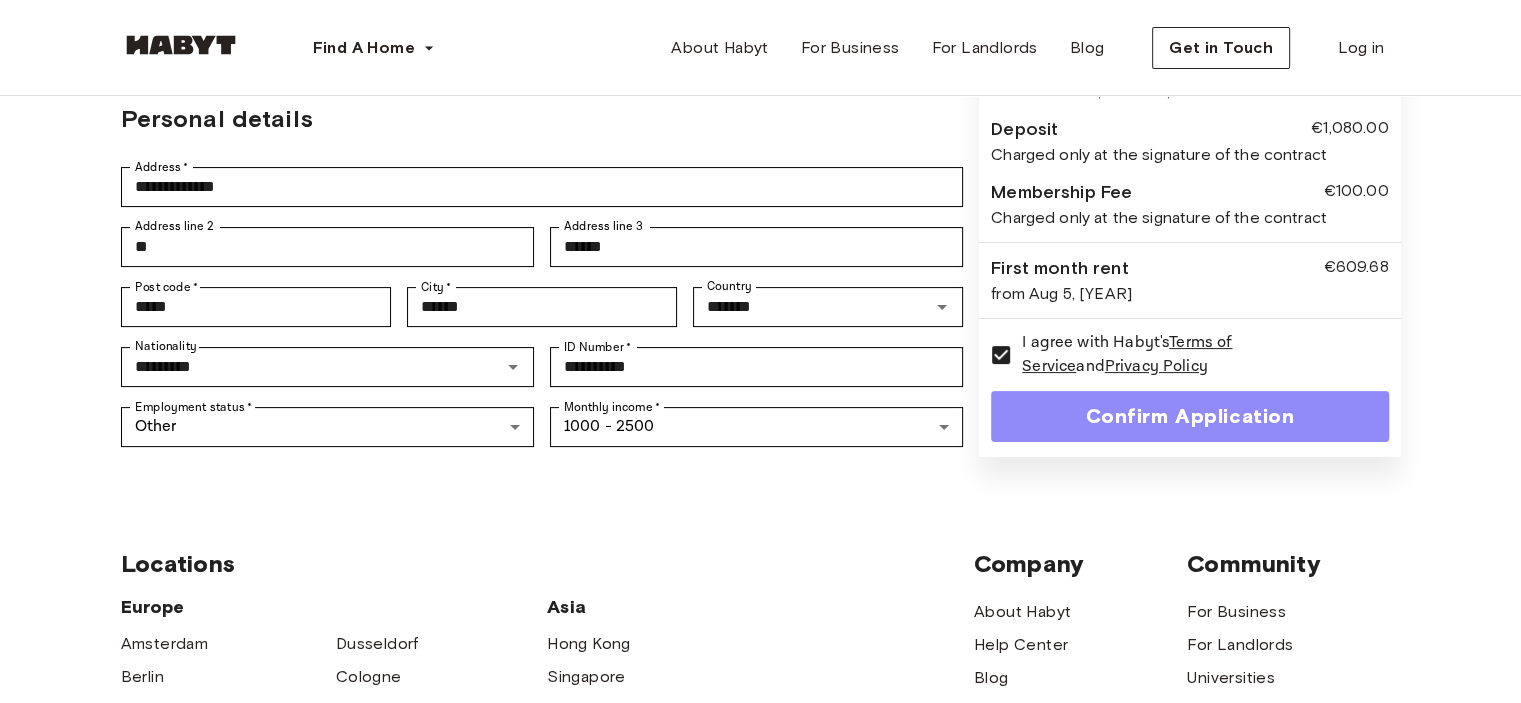 click on "Confirm Application" at bounding box center [1189, 416] 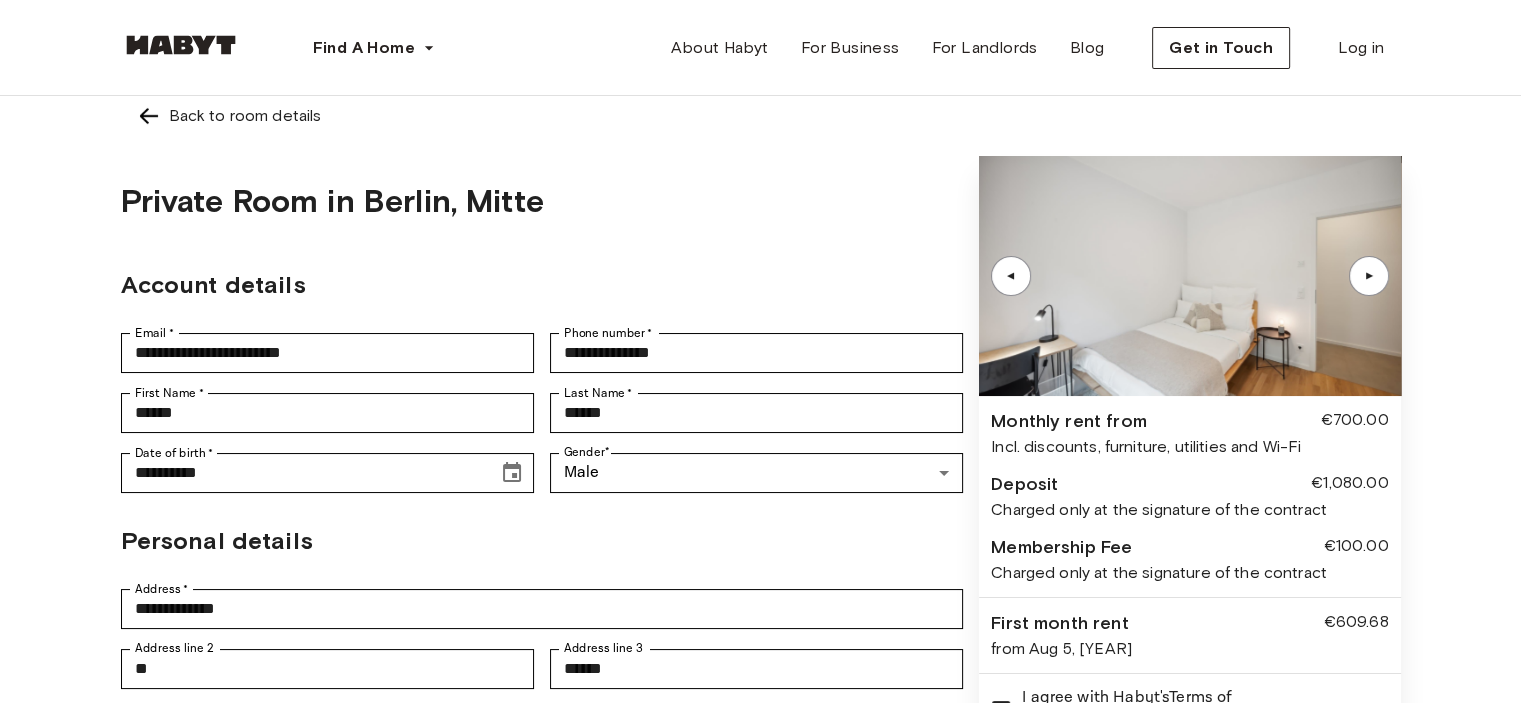 scroll, scrollTop: 0, scrollLeft: 0, axis: both 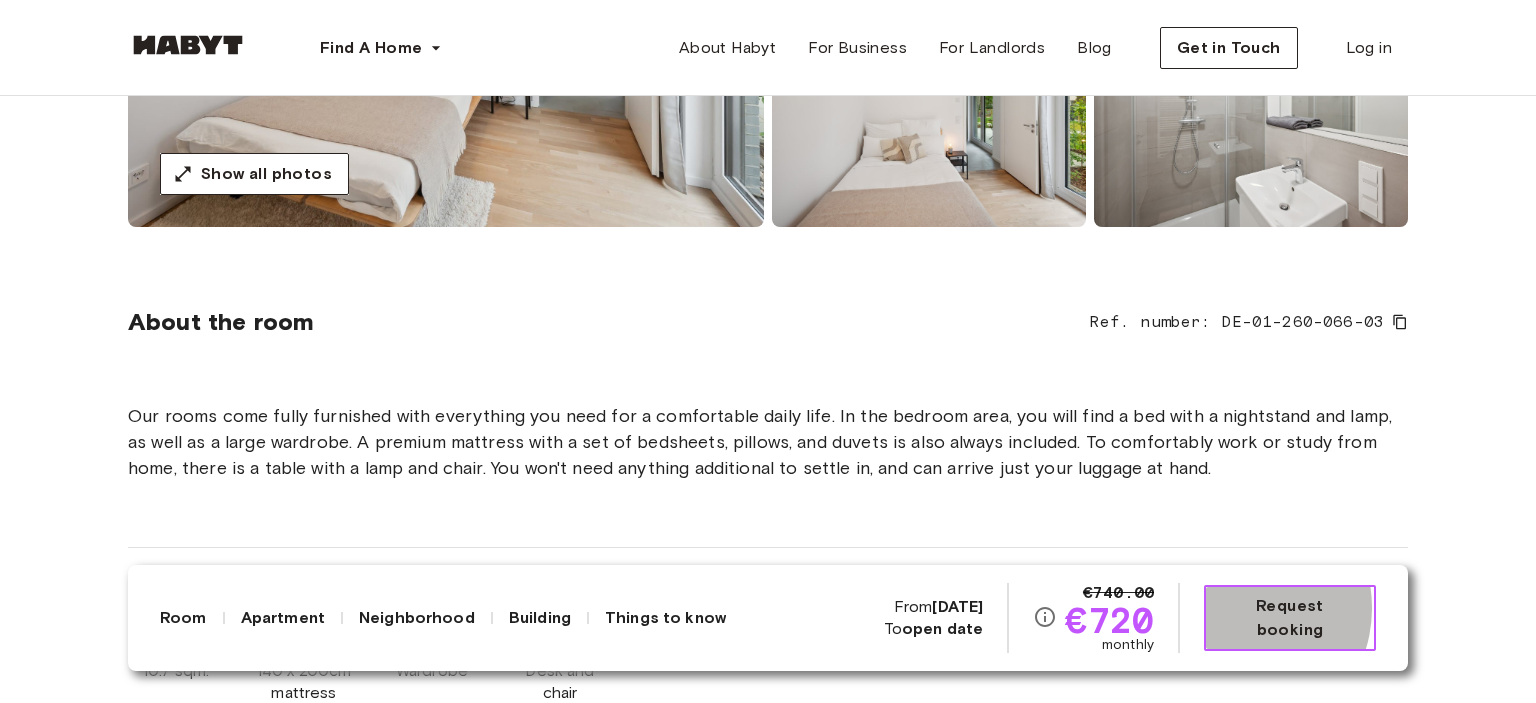 click on "Request booking" at bounding box center (1290, 618) 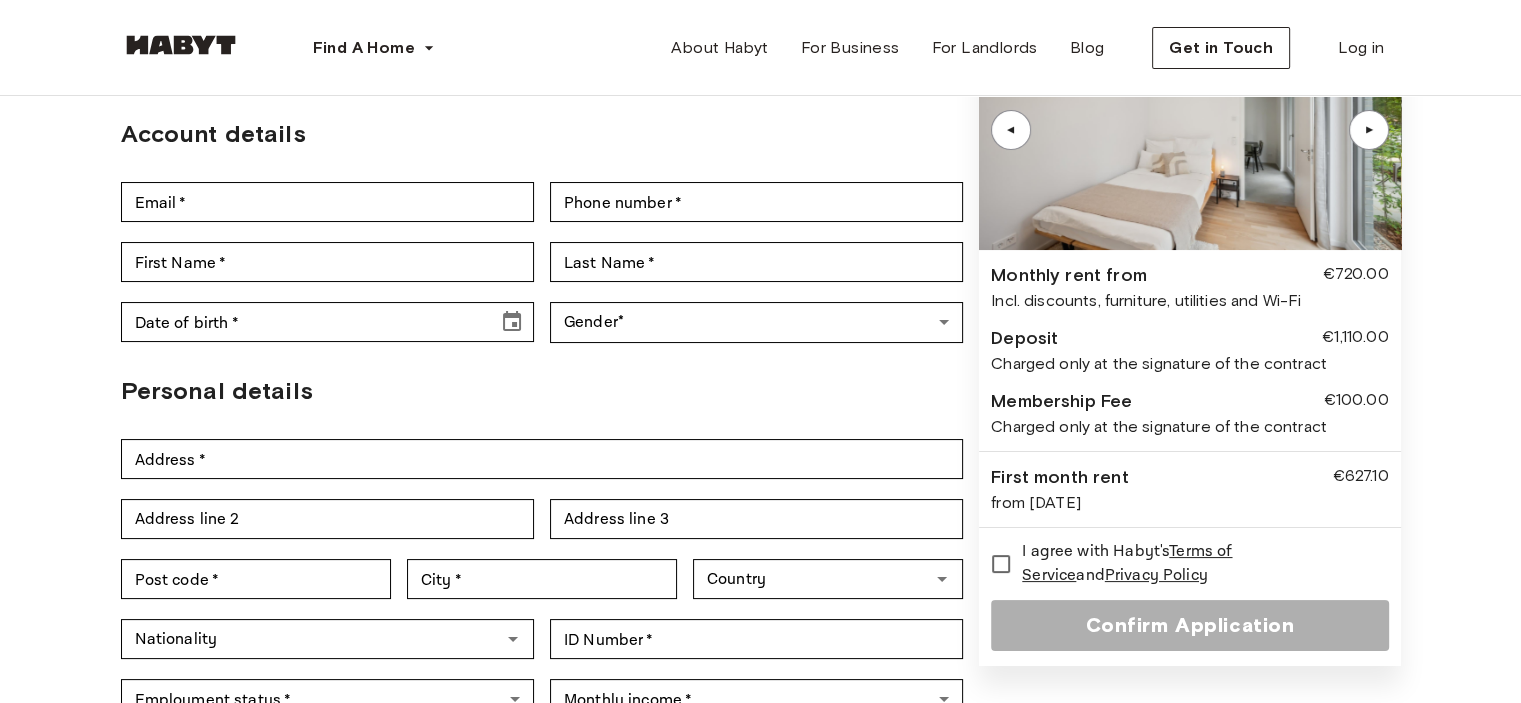 scroll, scrollTop: 0, scrollLeft: 0, axis: both 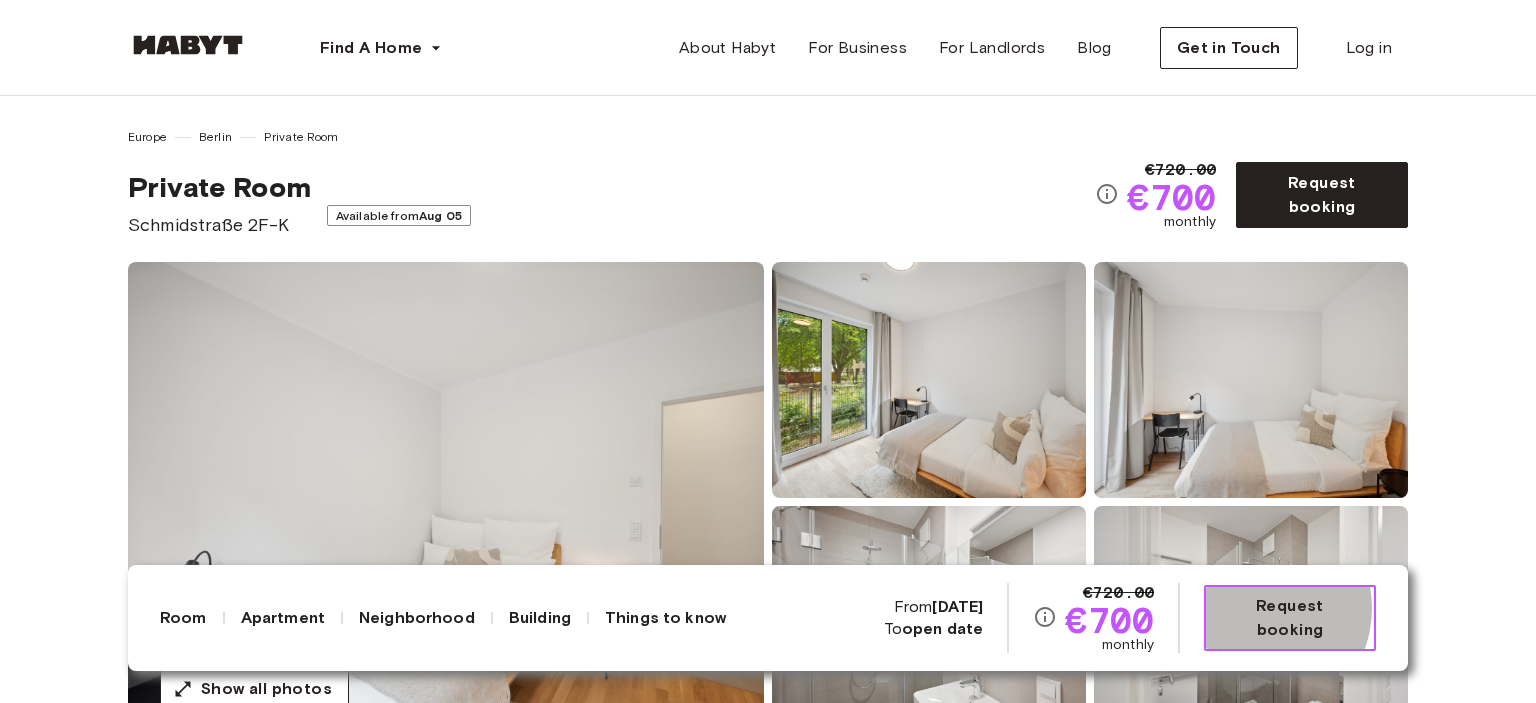 click on "Request booking" at bounding box center [1290, 618] 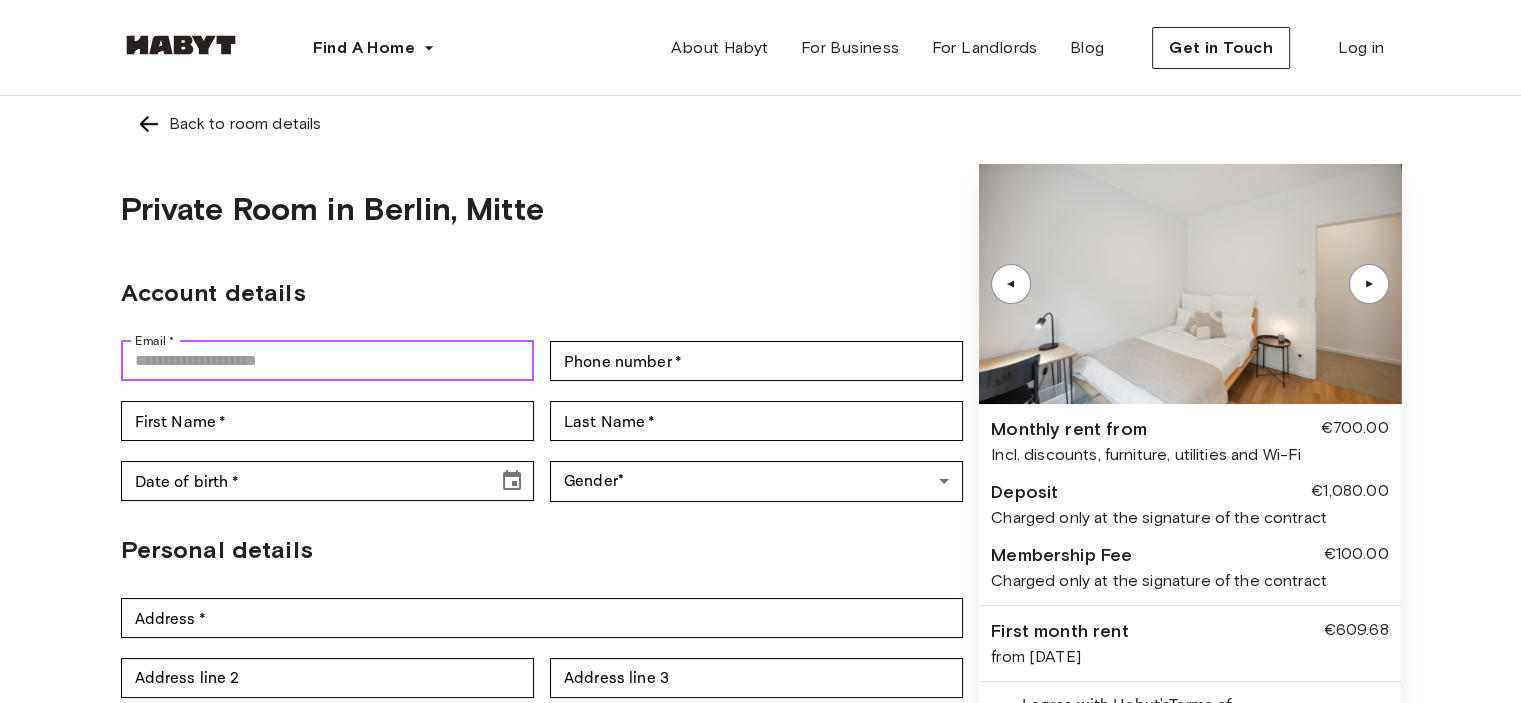 click on "Email   *" at bounding box center [327, 361] 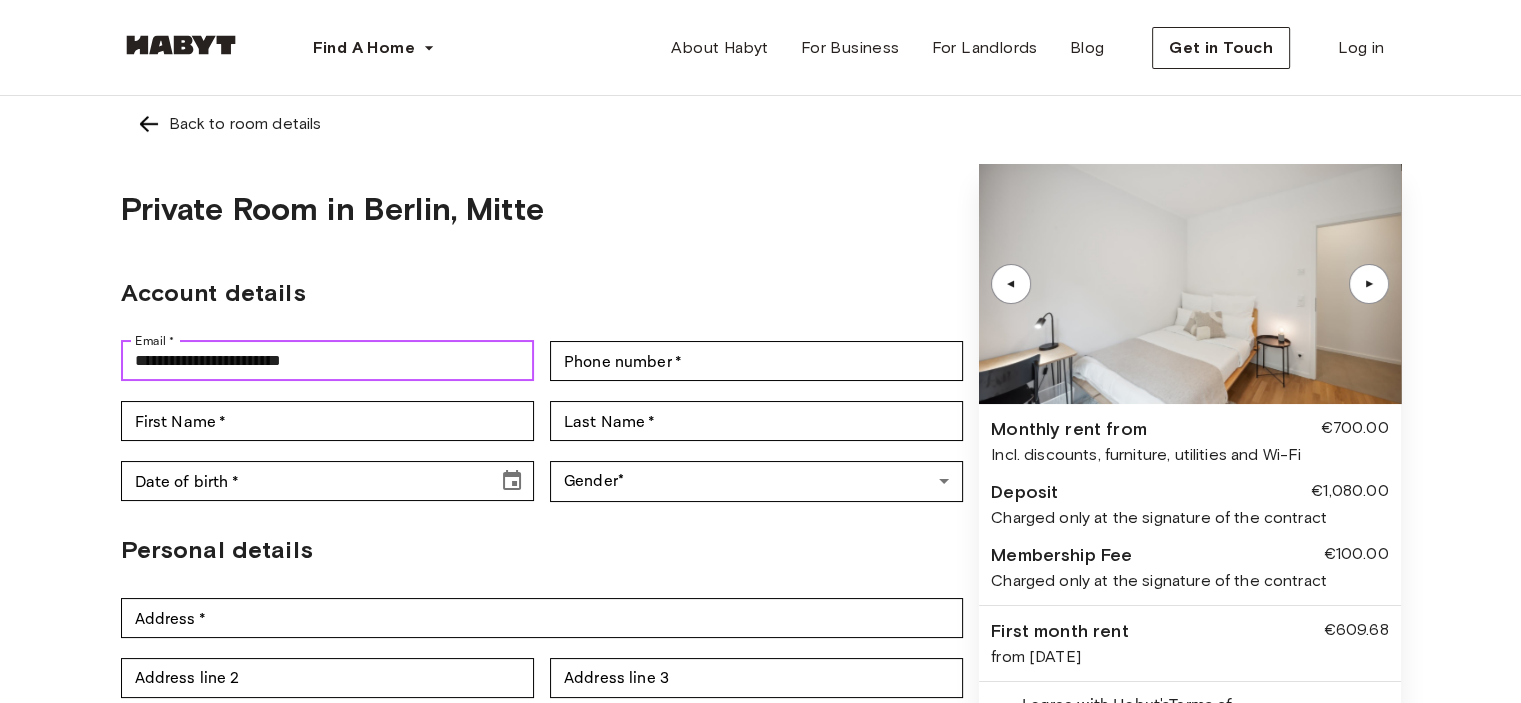 type on "**********" 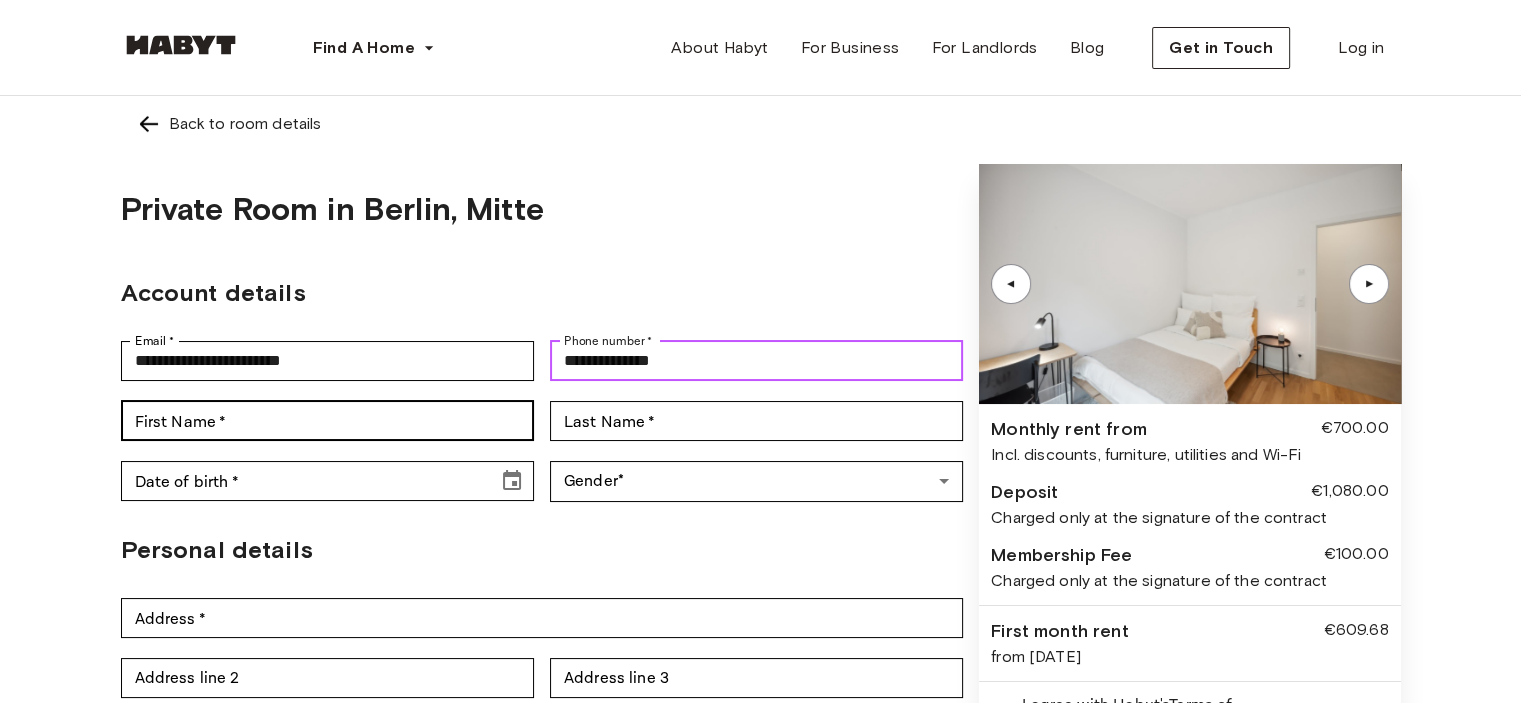 type on "**********" 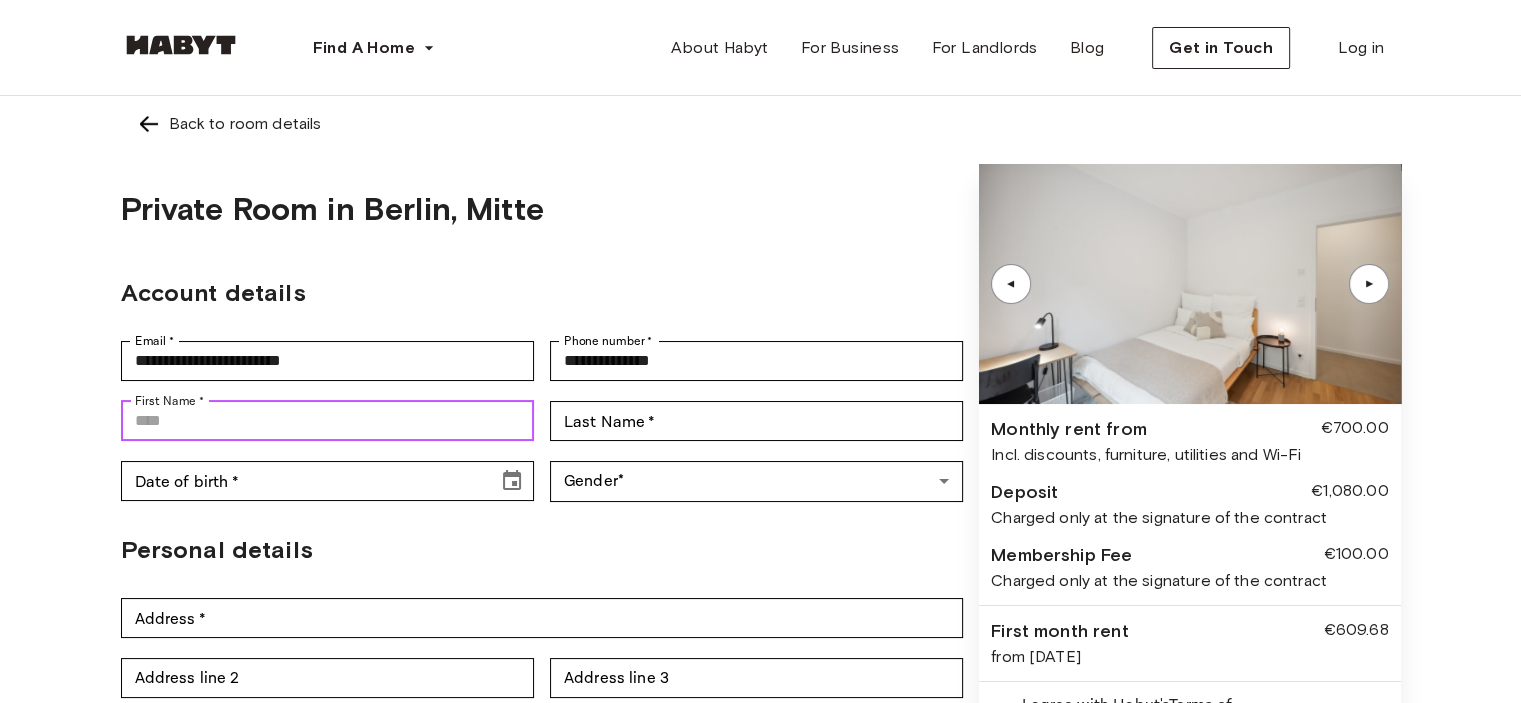 click on "First Name   *" at bounding box center (327, 421) 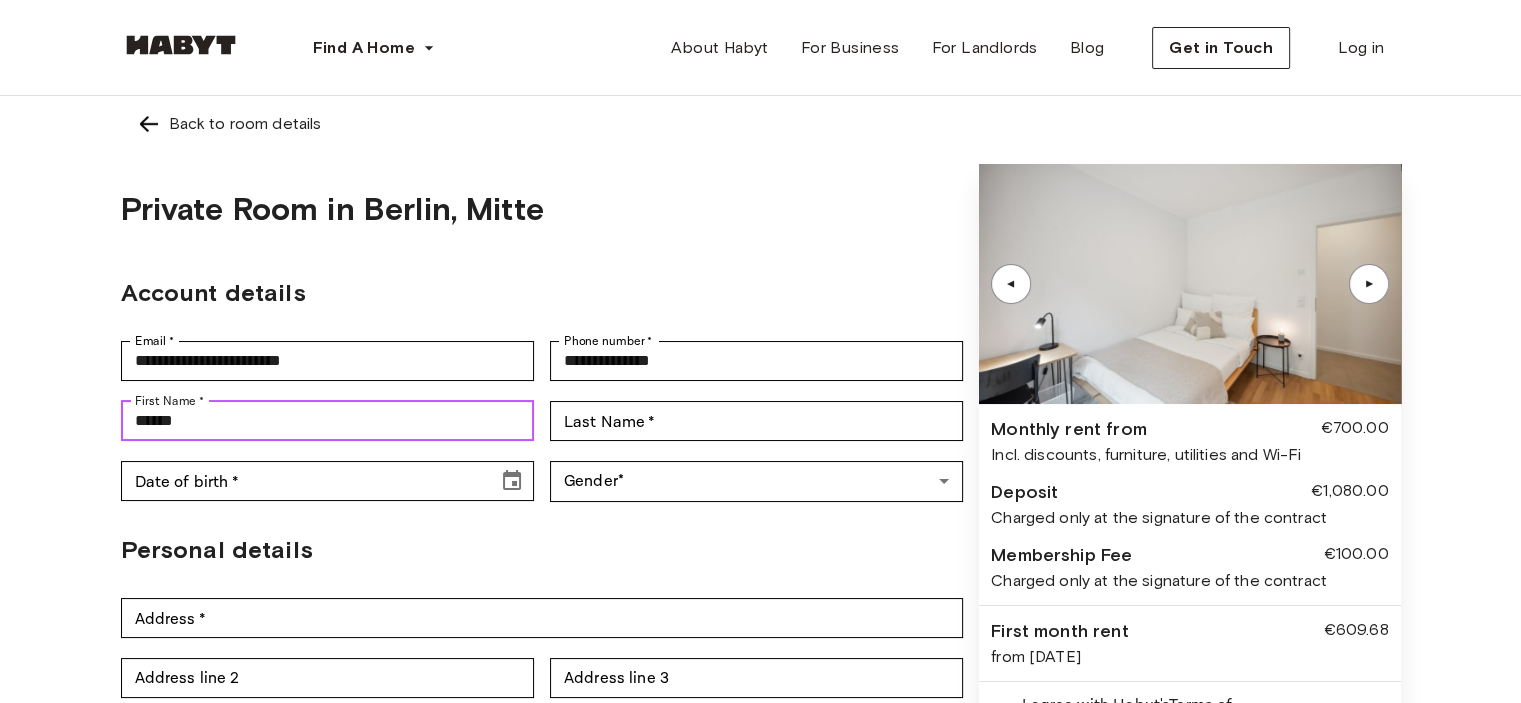 click on "******" at bounding box center [327, 421] 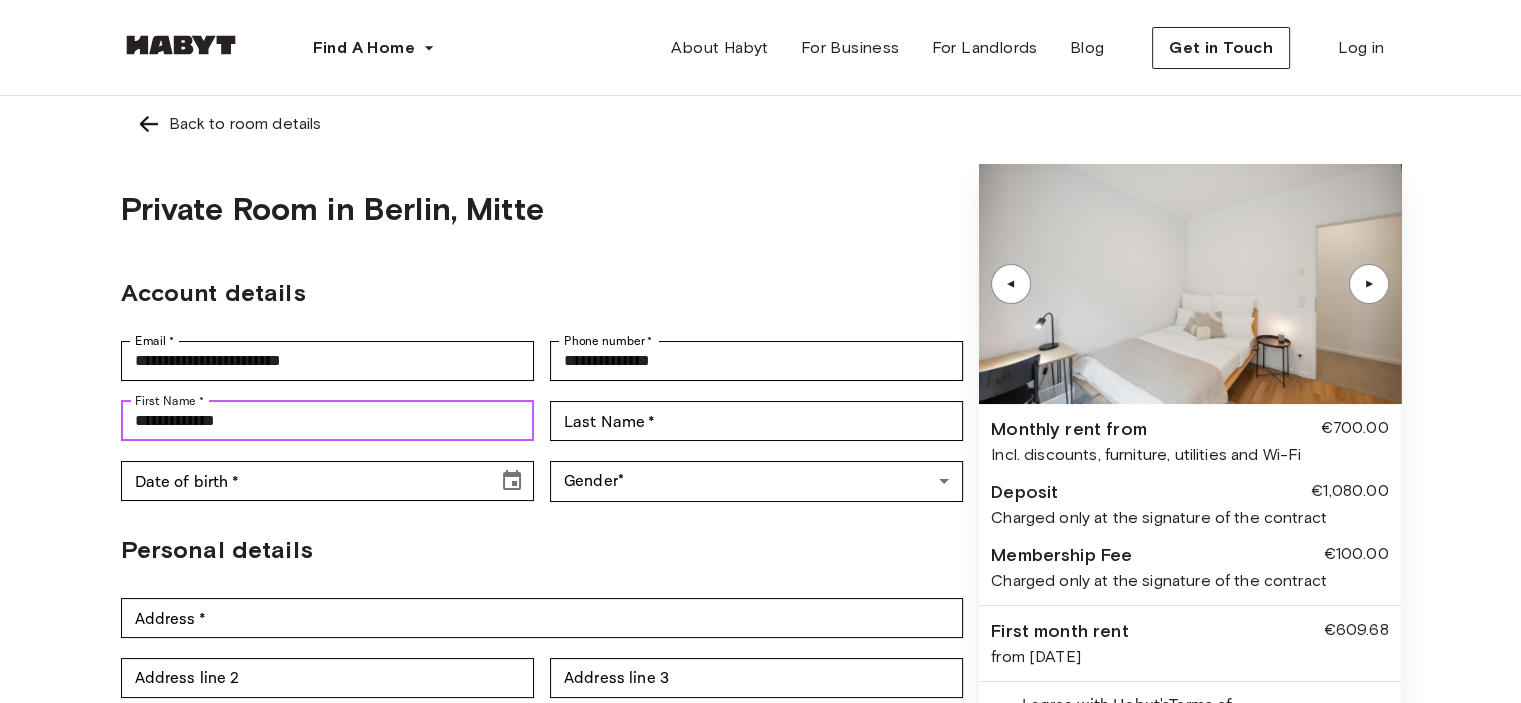 type on "**********" 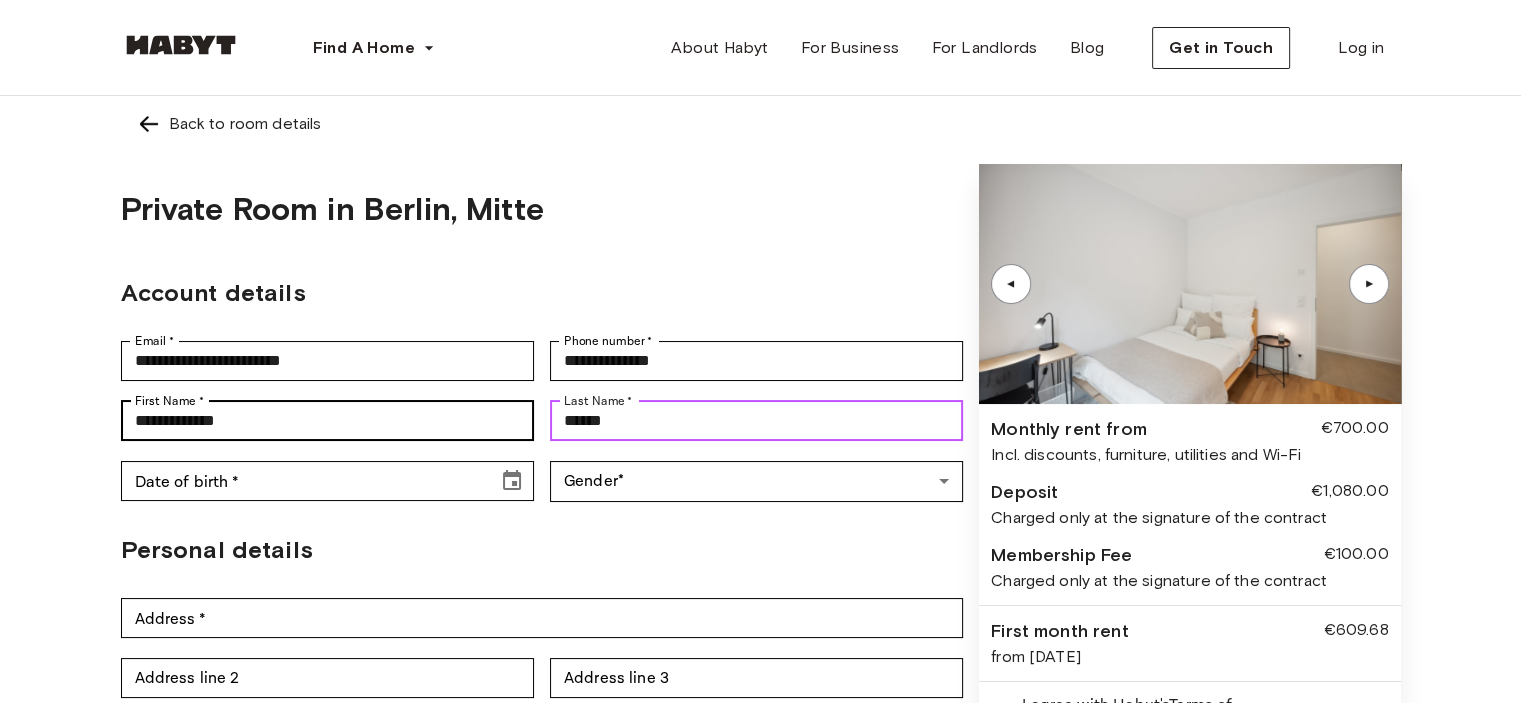 type on "******" 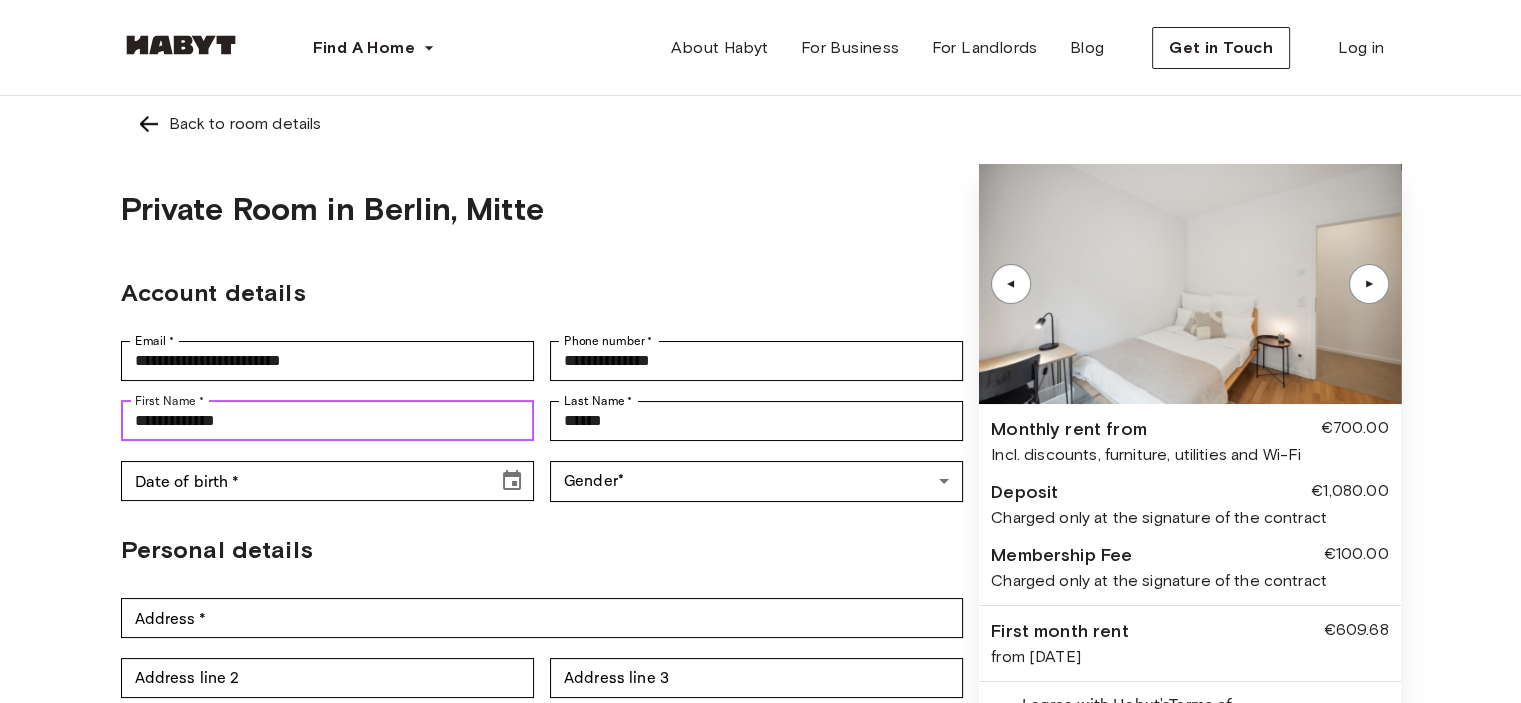 click on "**********" at bounding box center [327, 421] 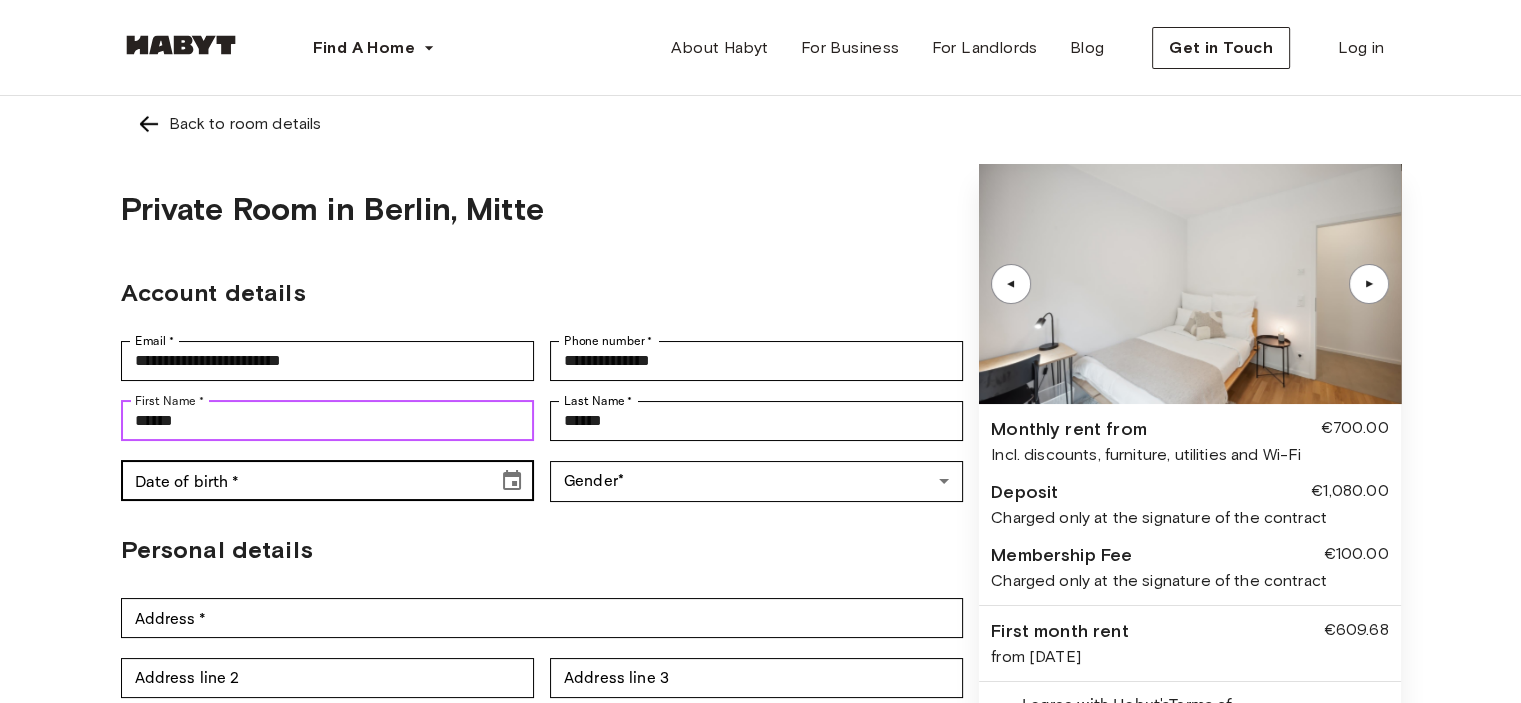 type on "******" 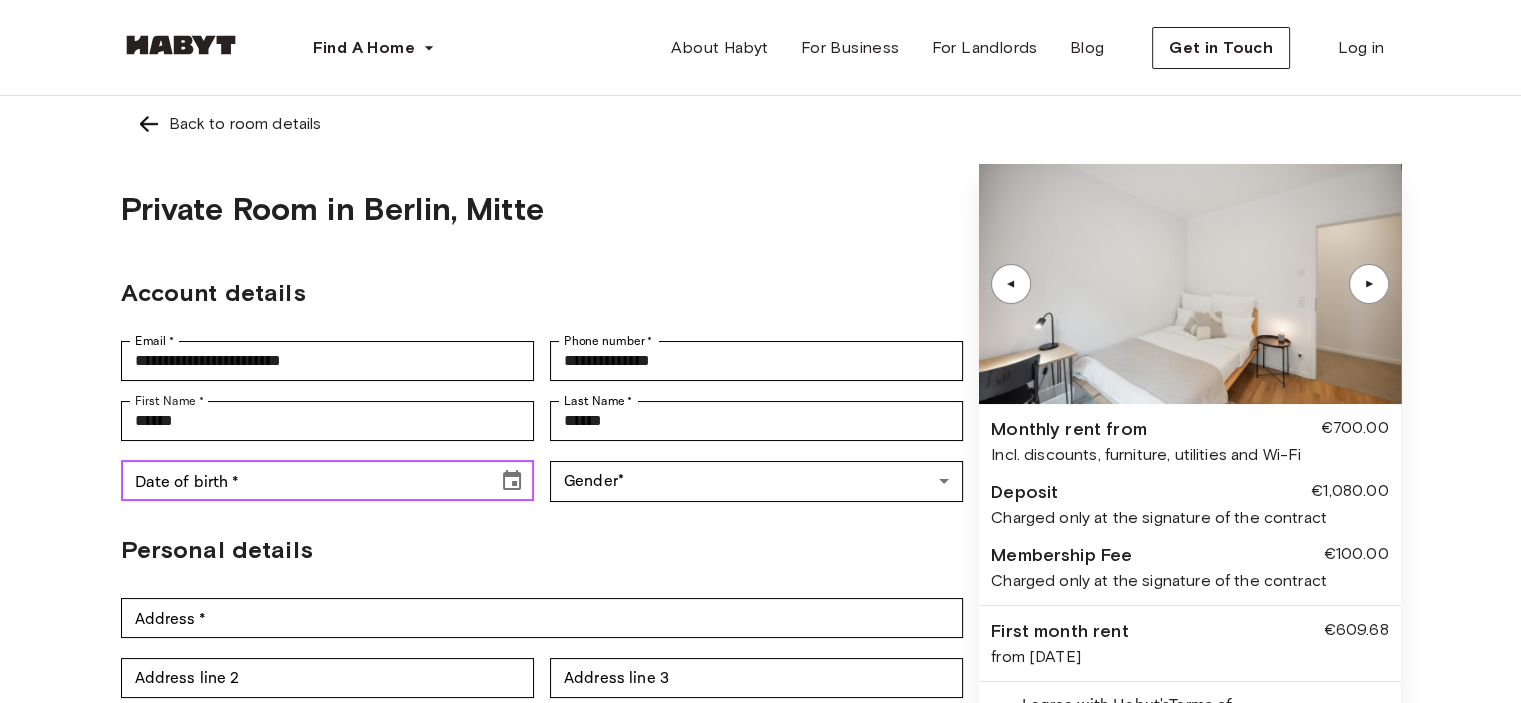 click on "Date of birth   *" at bounding box center [302, 481] 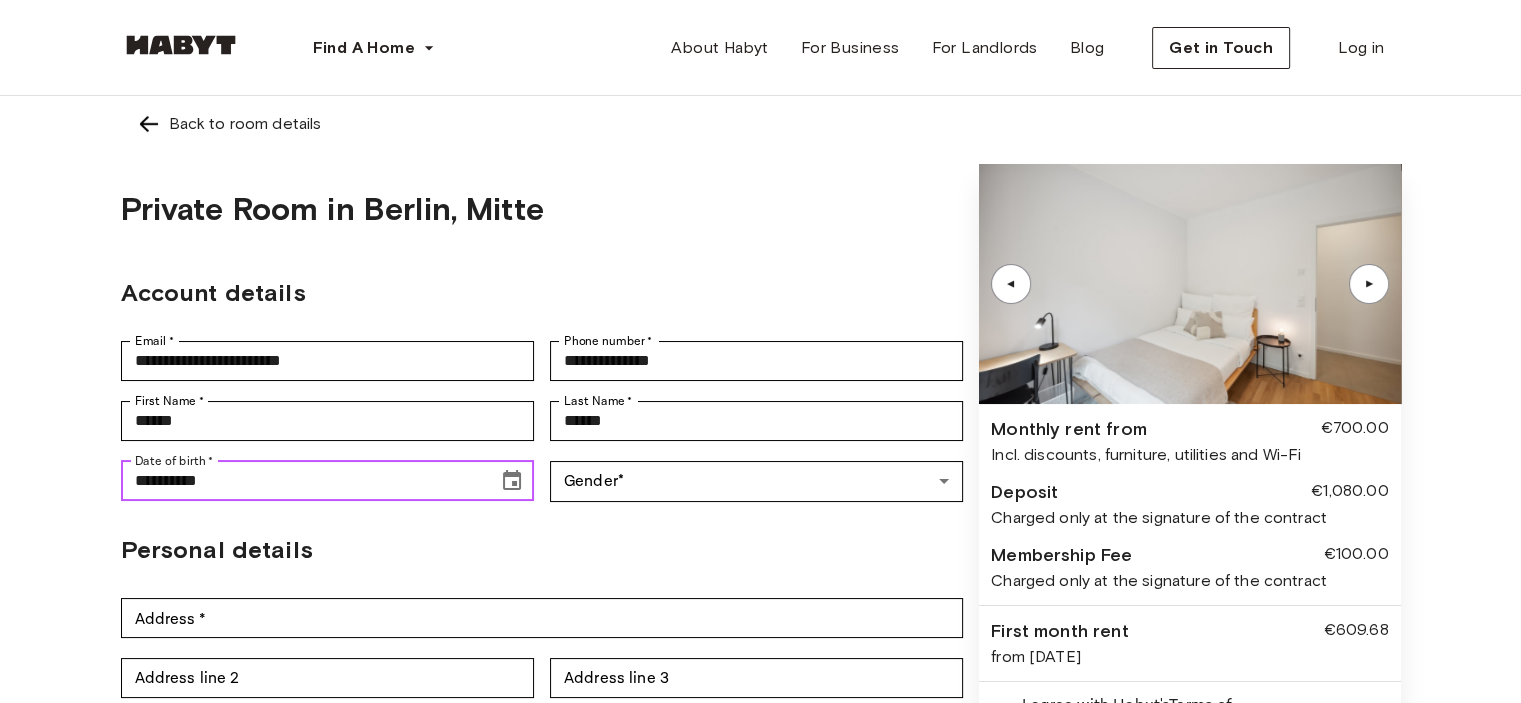 type on "**********" 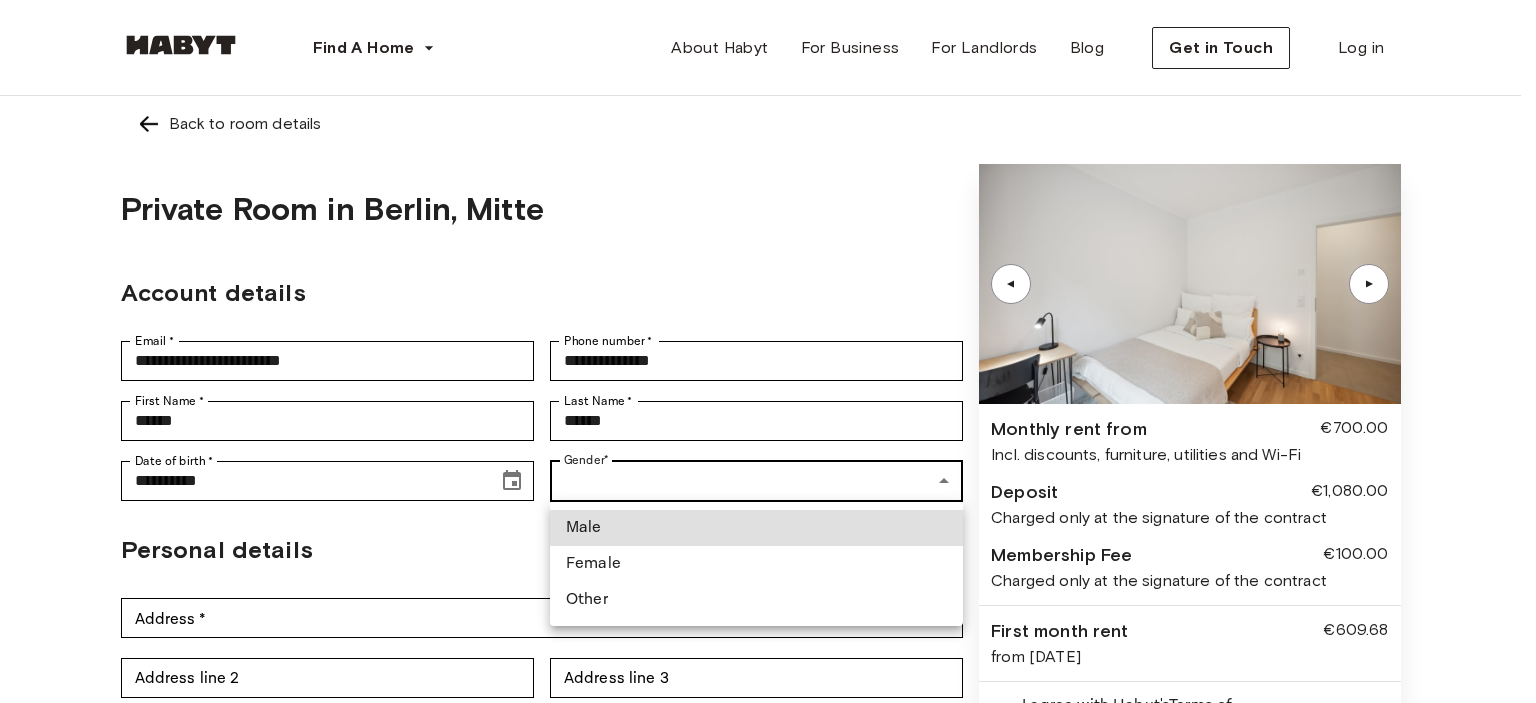 click on "**********" at bounding box center (768, 918) 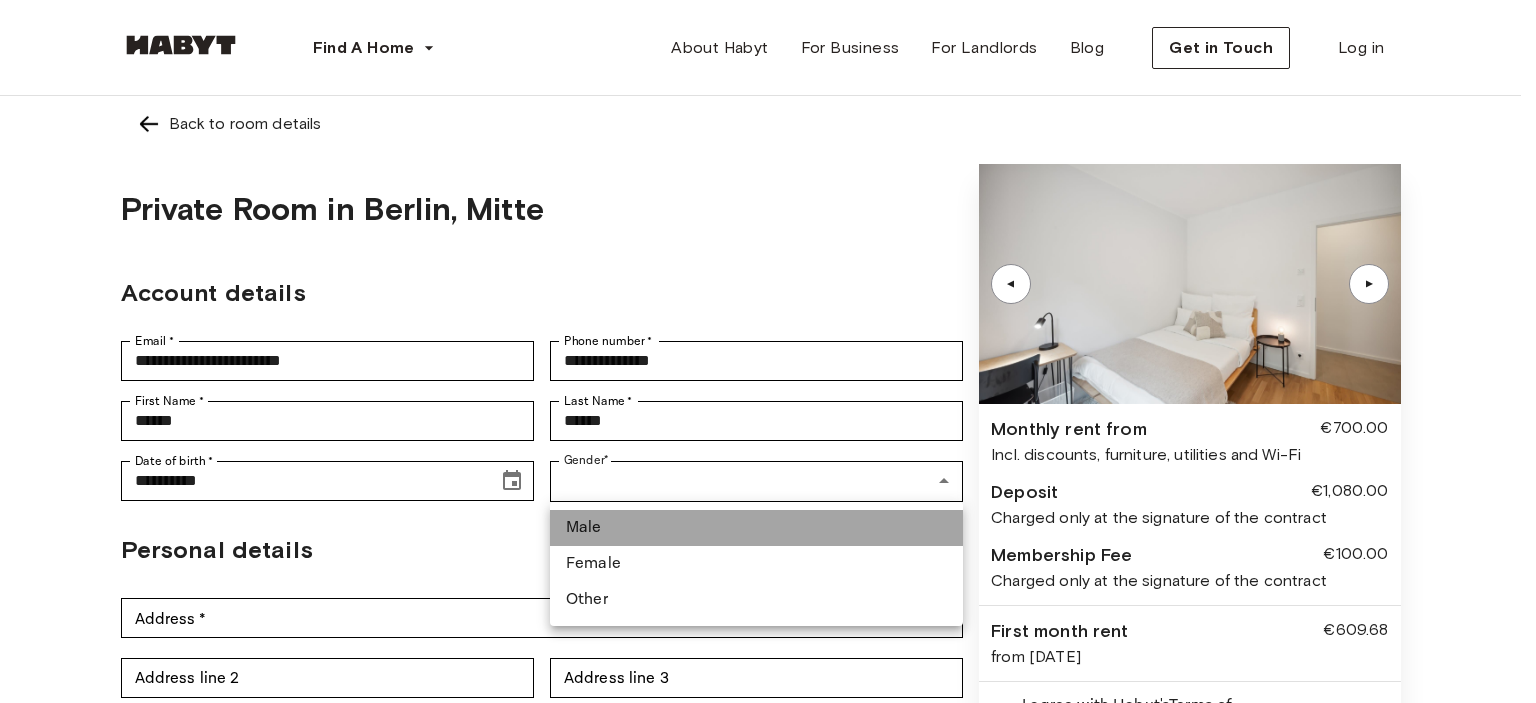 click on "Male" at bounding box center (756, 528) 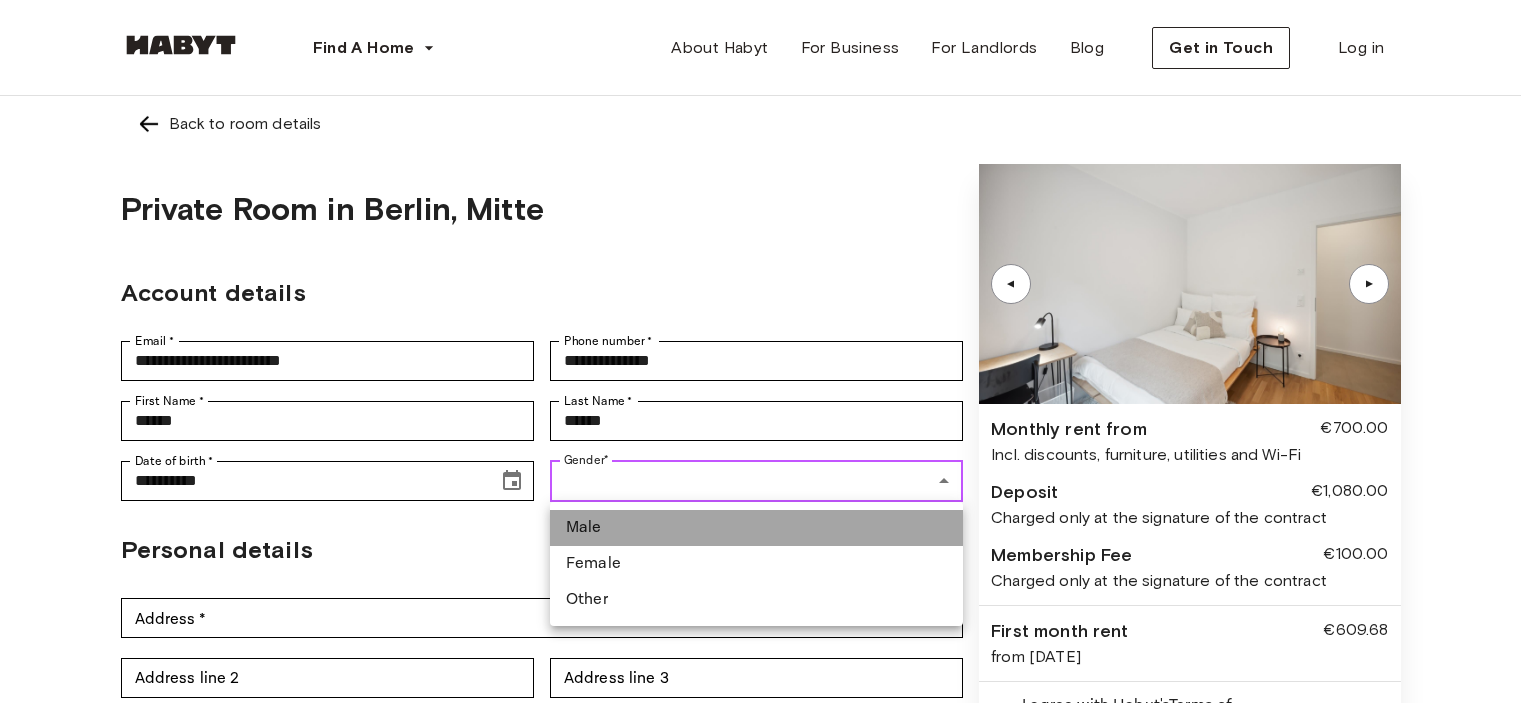 type on "****" 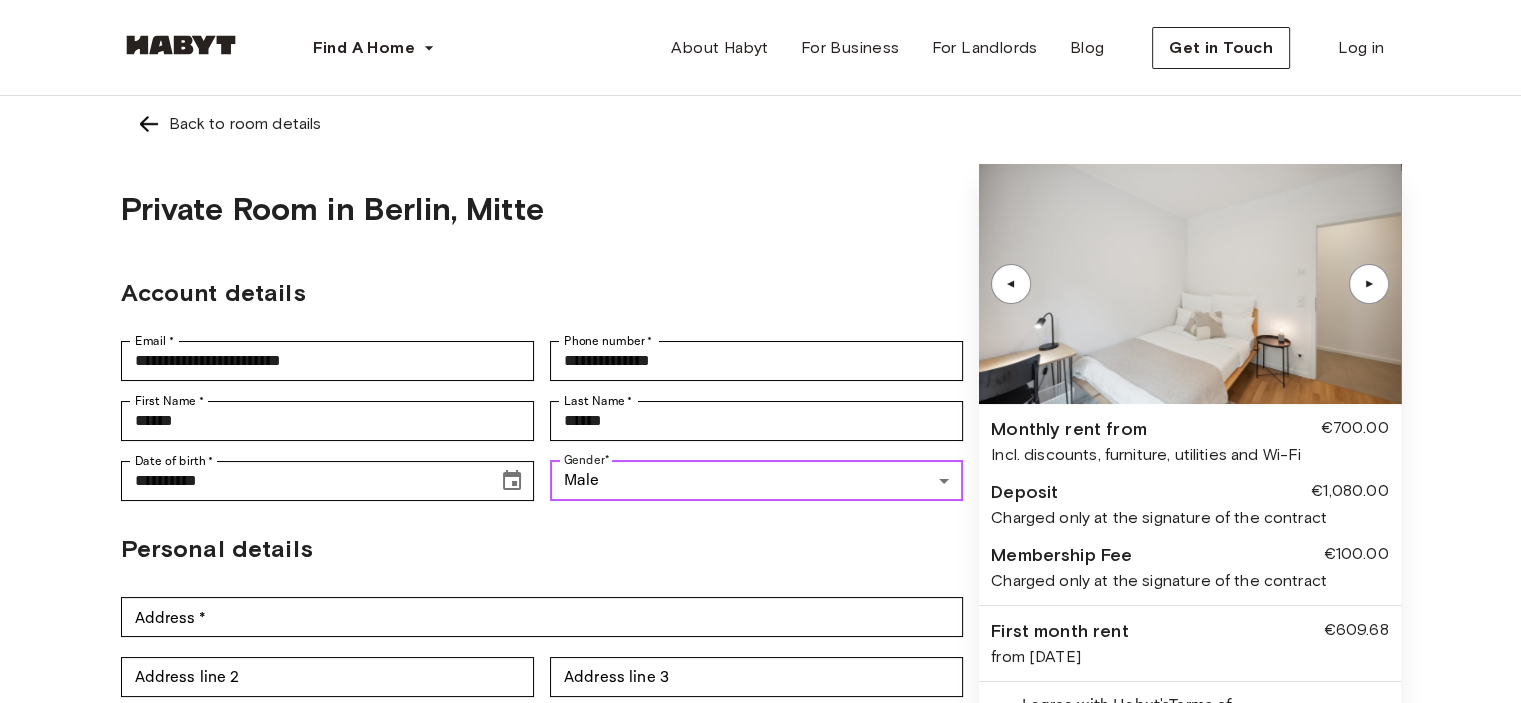 scroll, scrollTop: 227, scrollLeft: 0, axis: vertical 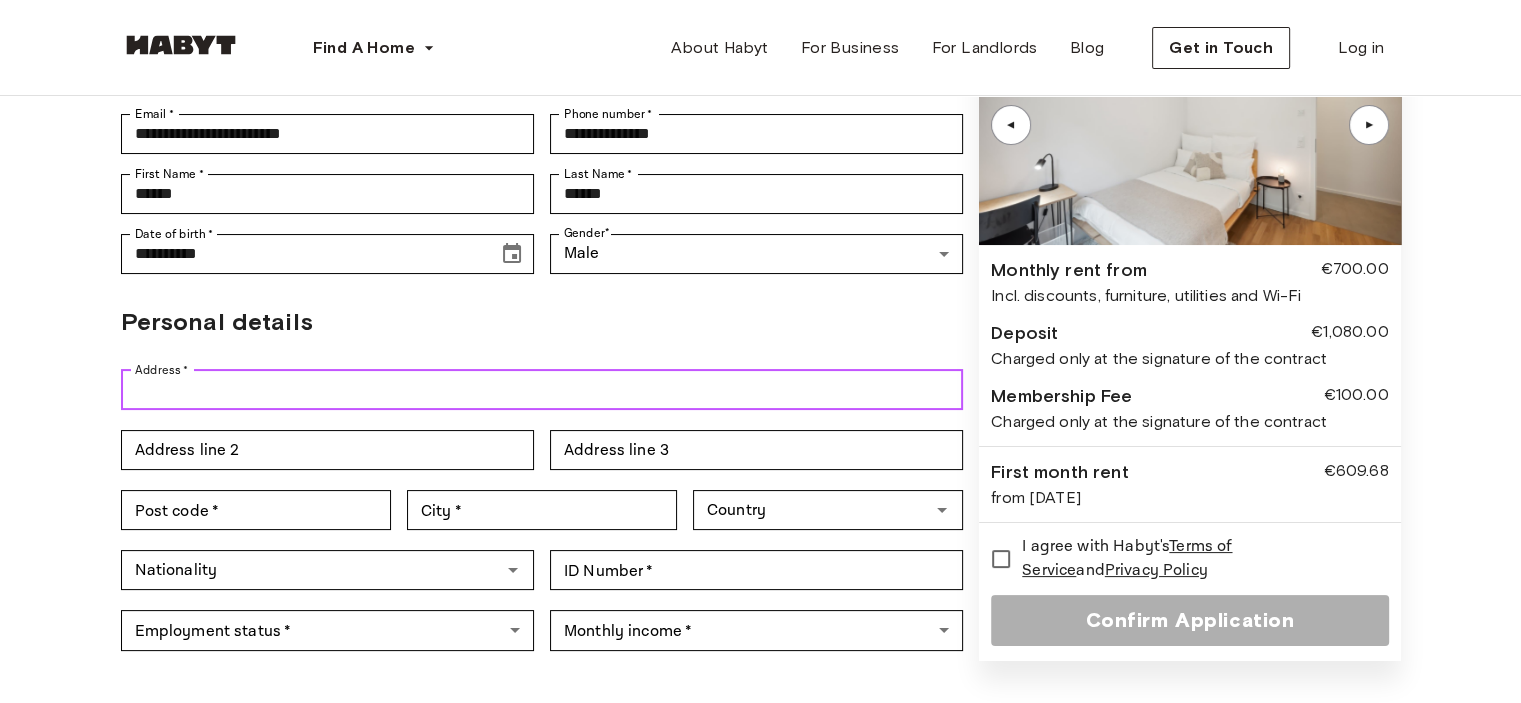 click on "Address   *" at bounding box center [542, 390] 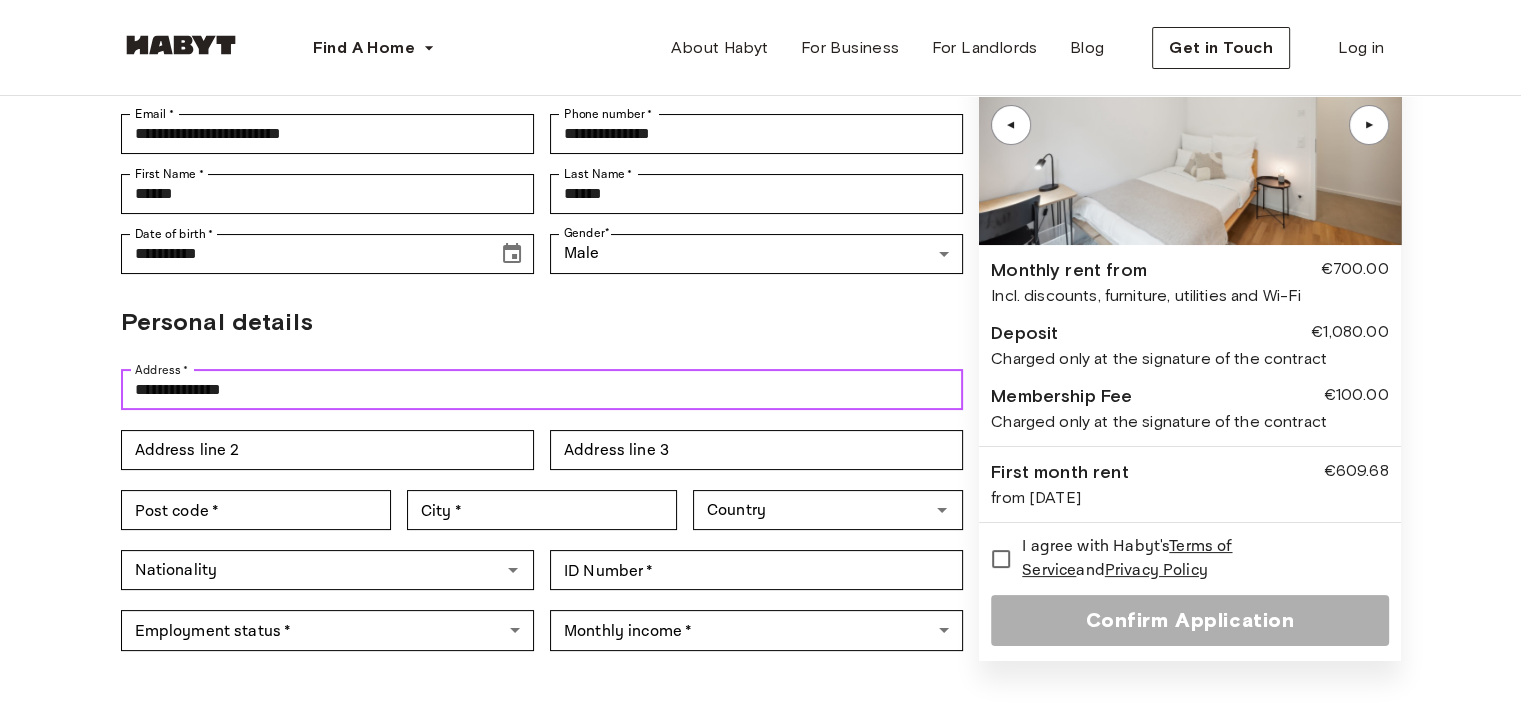 type on "**********" 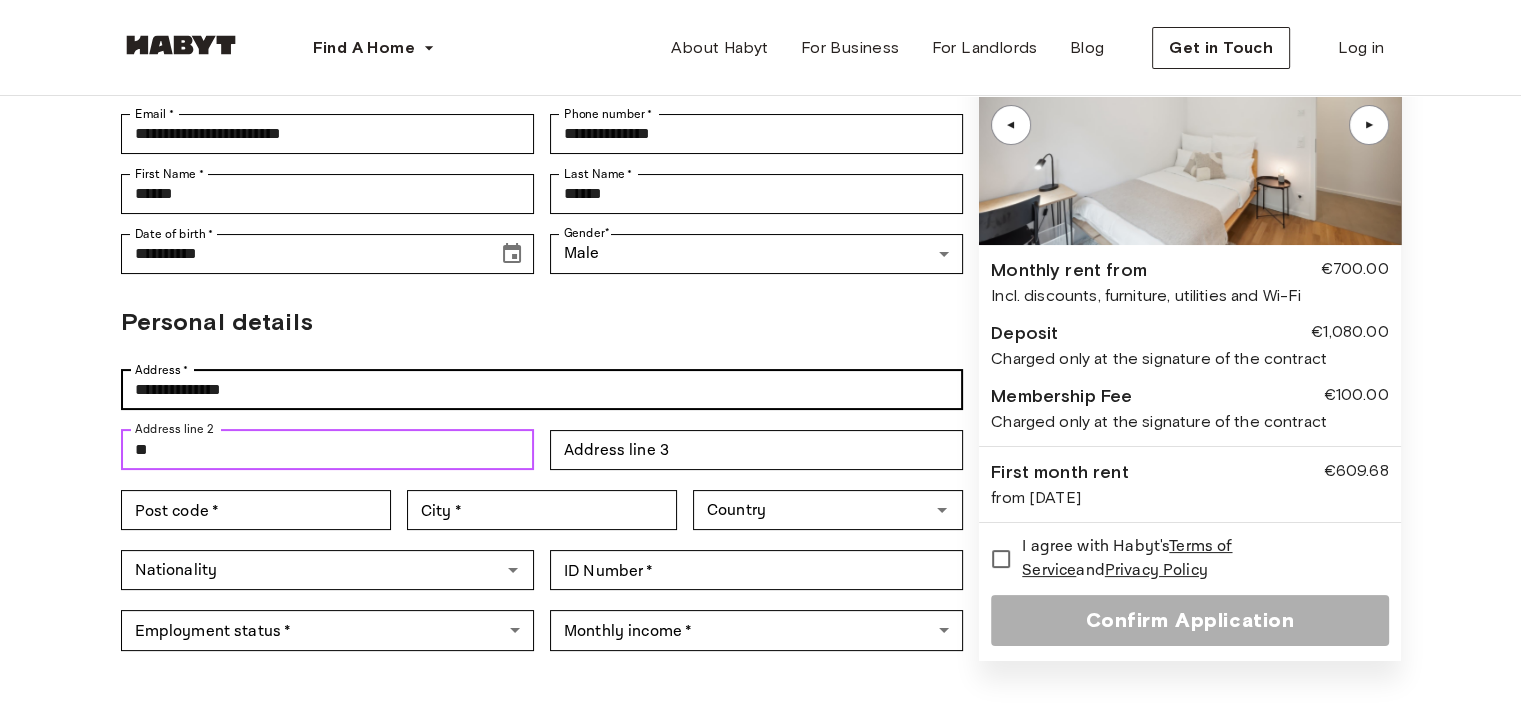 type on "**" 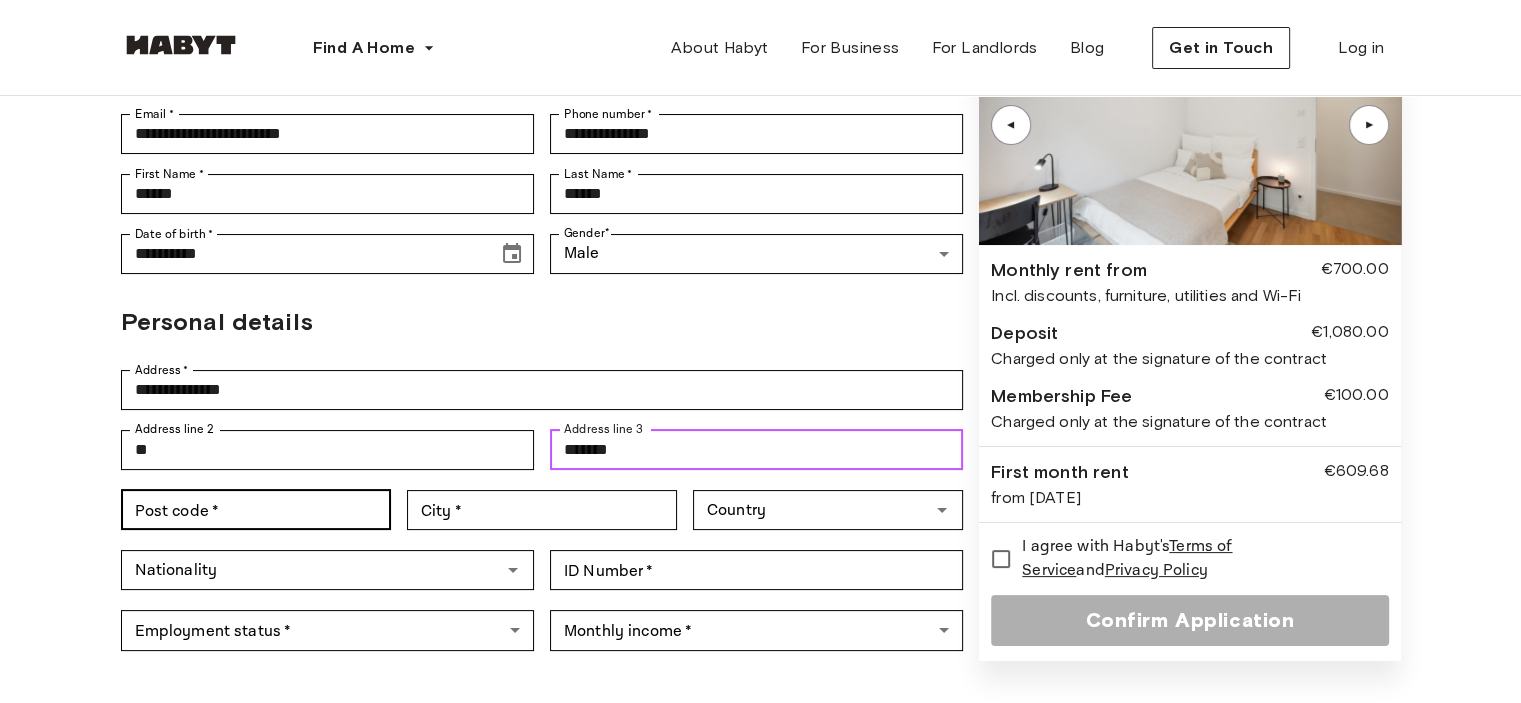 type on "******" 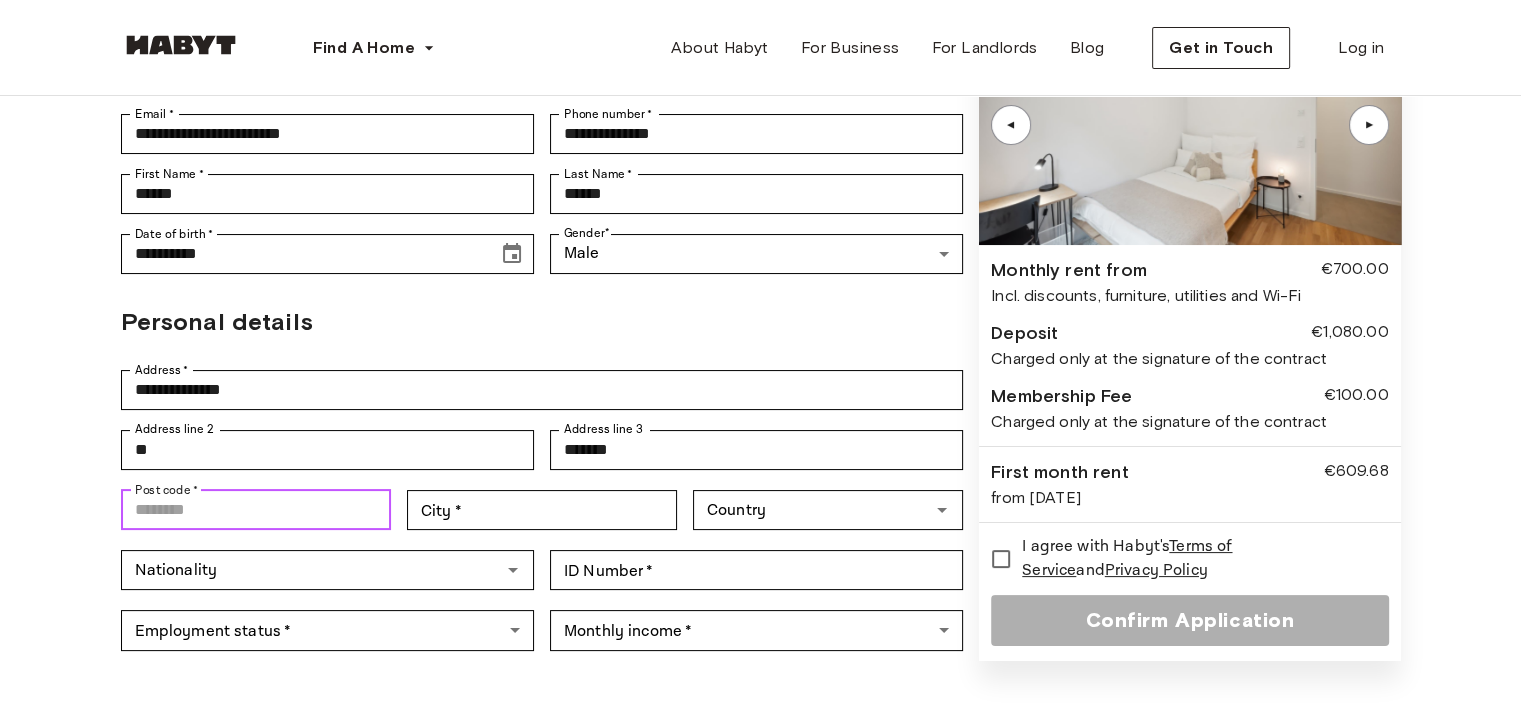 click on "Post code   *" at bounding box center (256, 510) 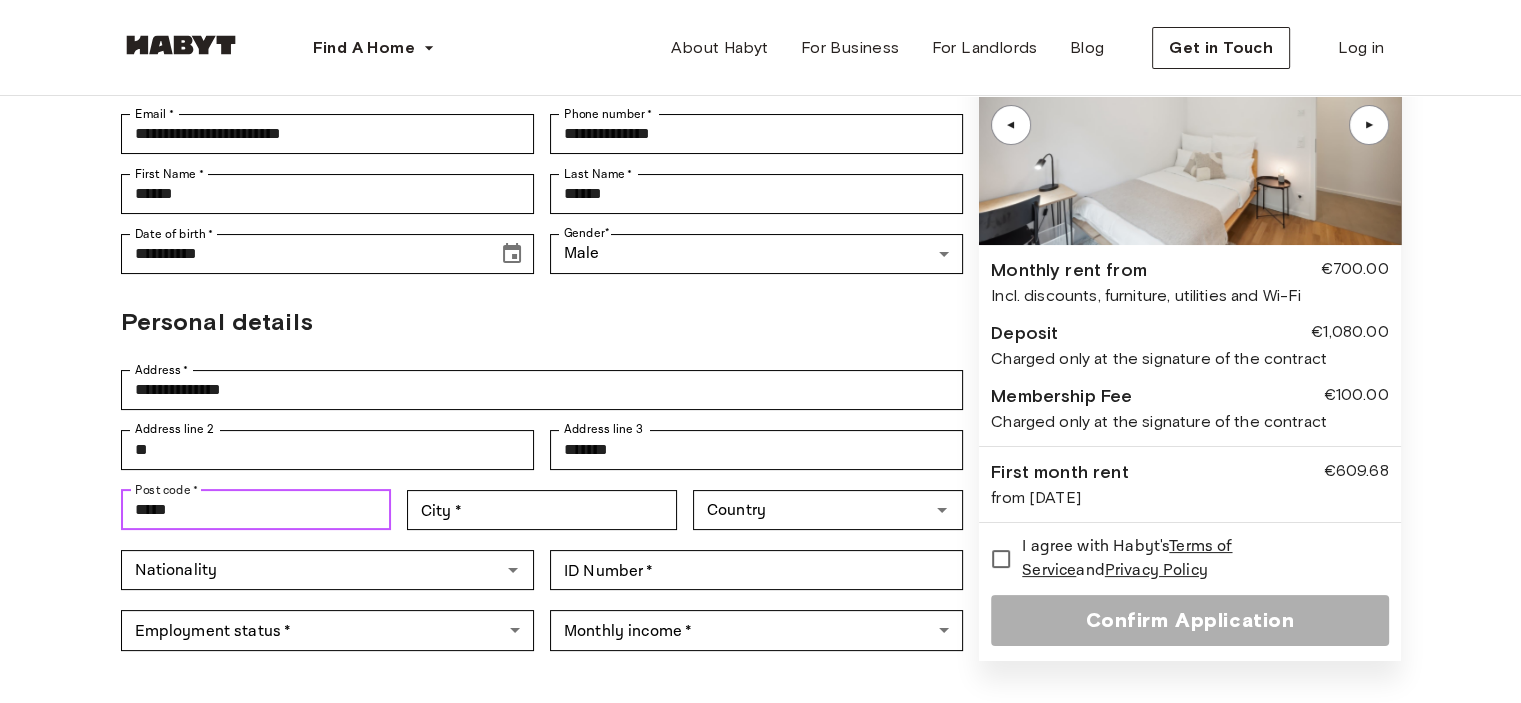 type on "*****" 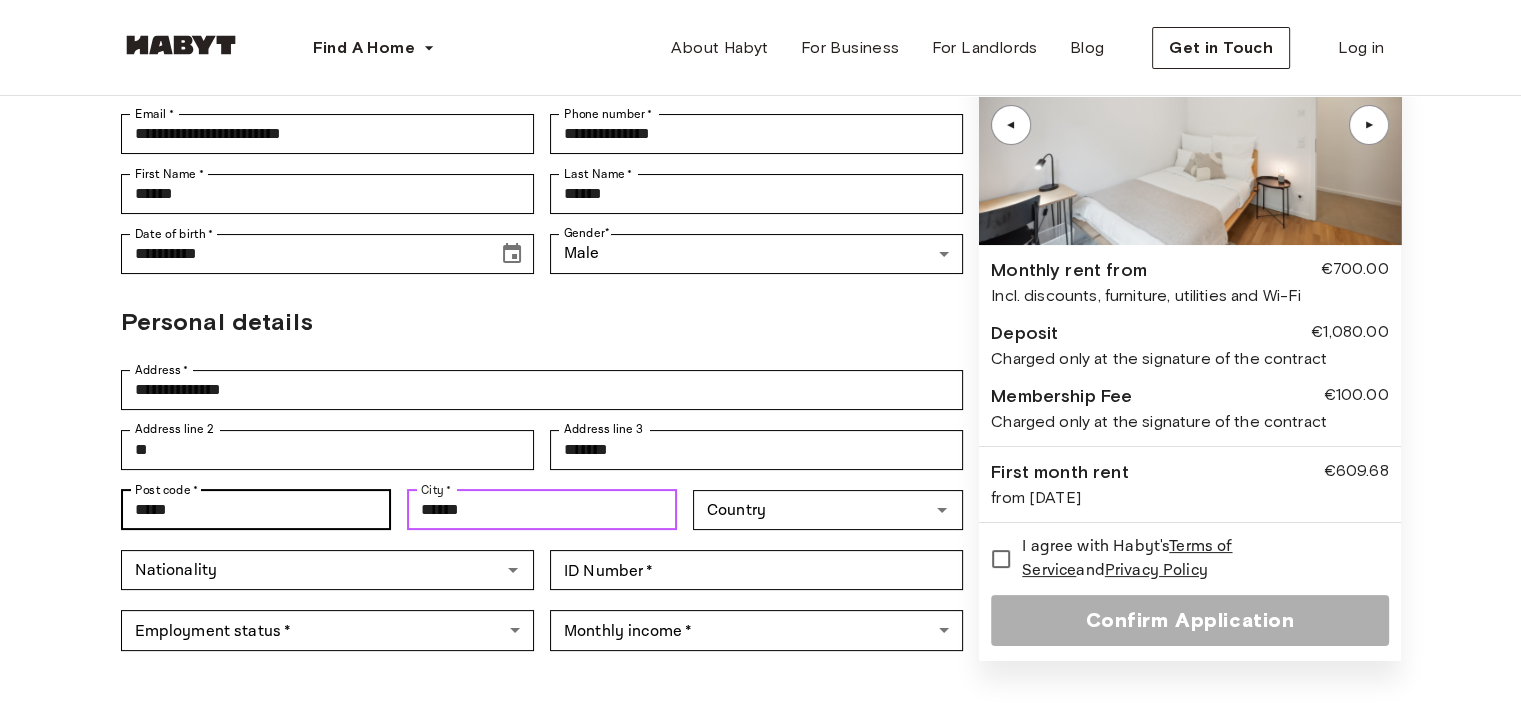 type on "******" 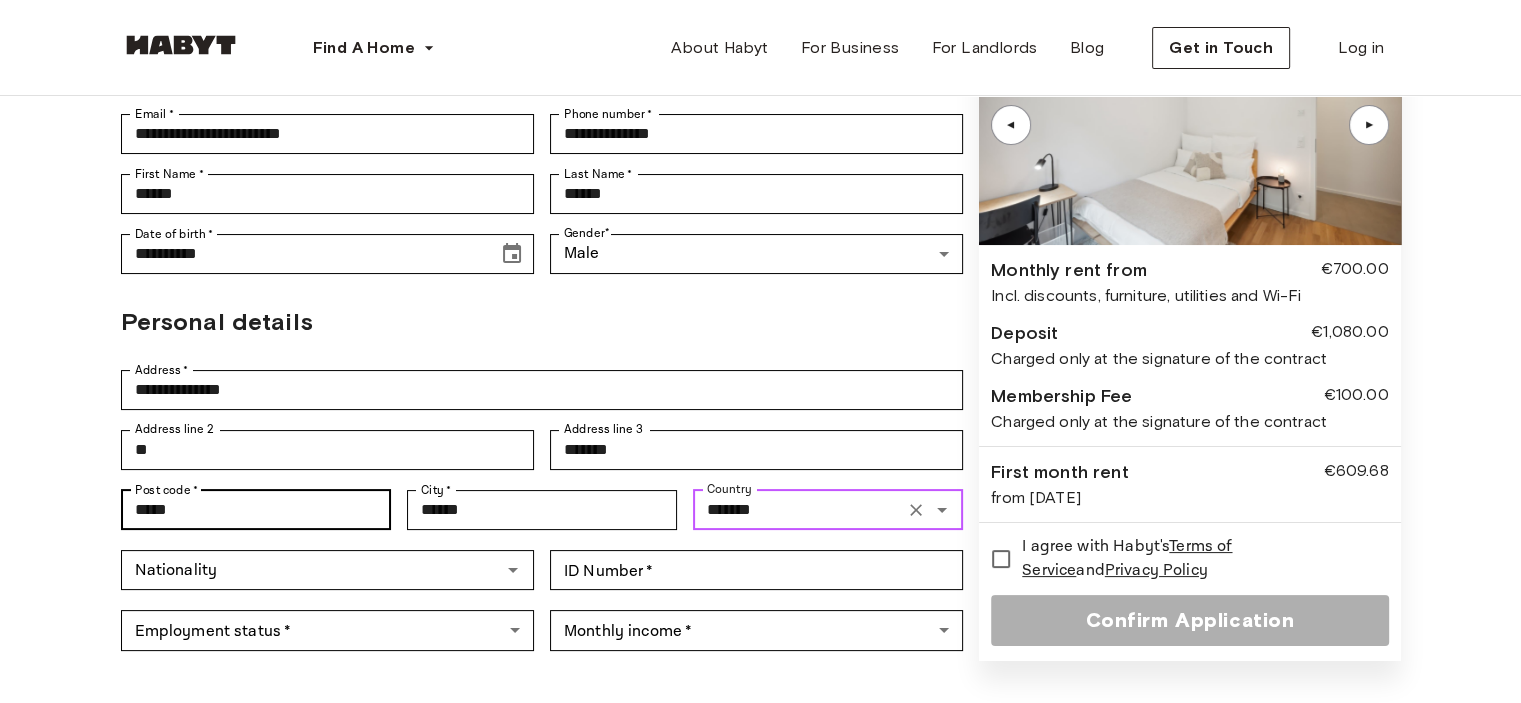 type on "*******" 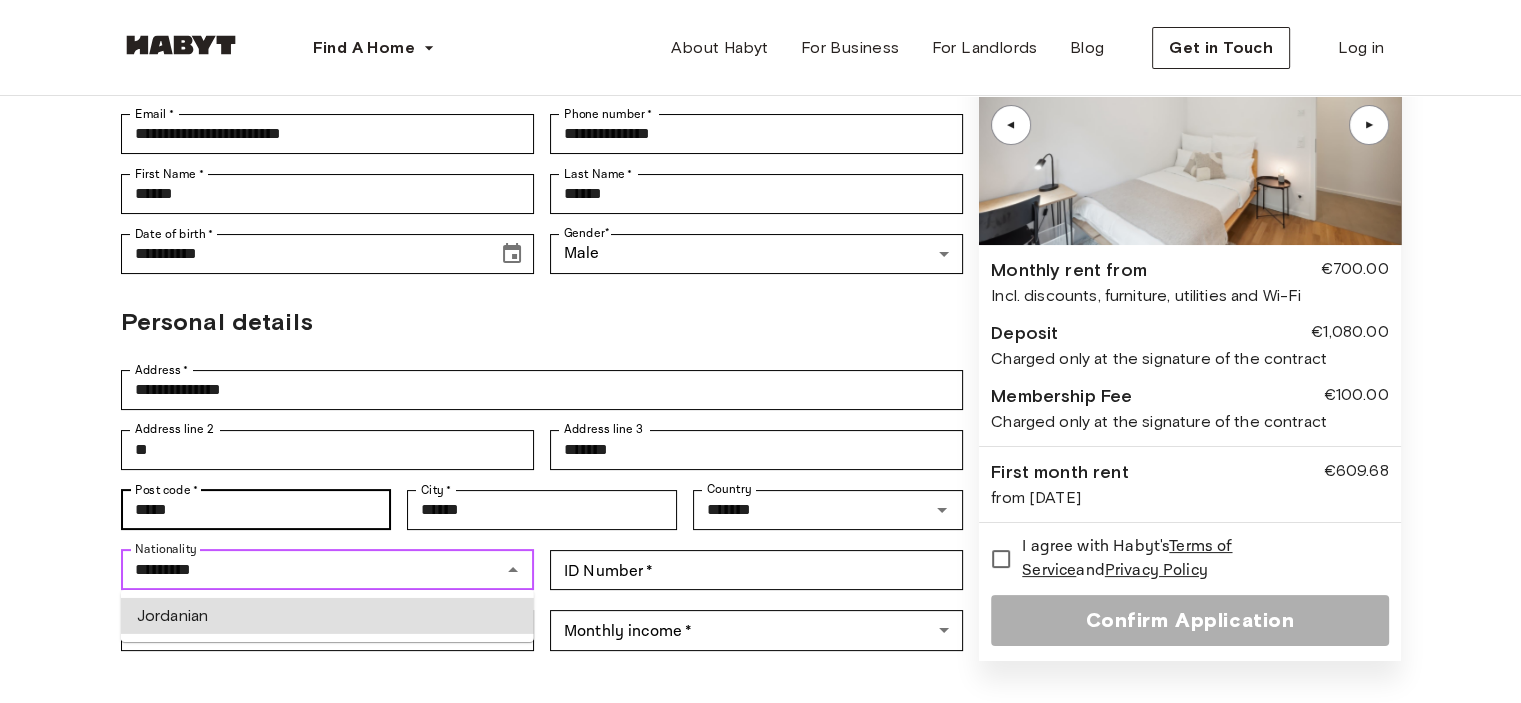 type on "*********" 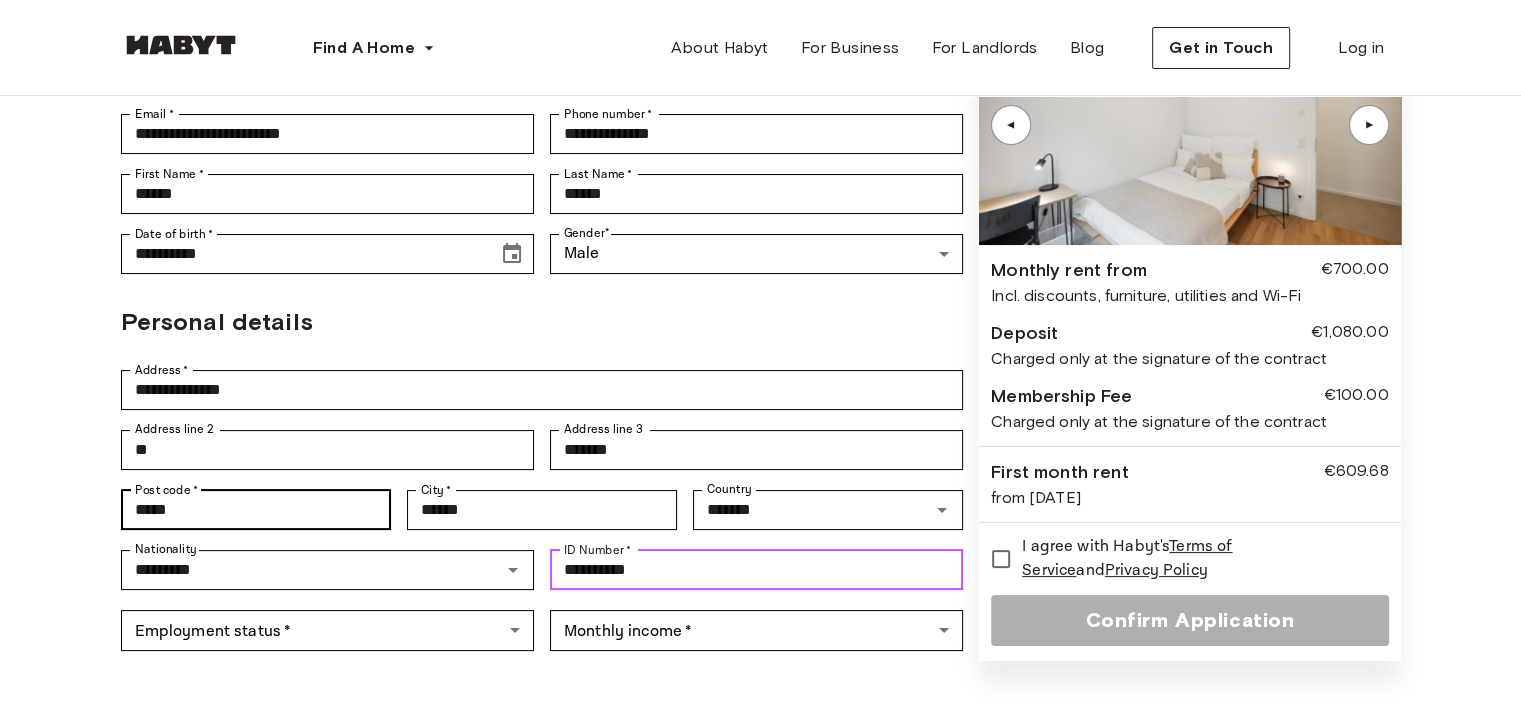 type on "**********" 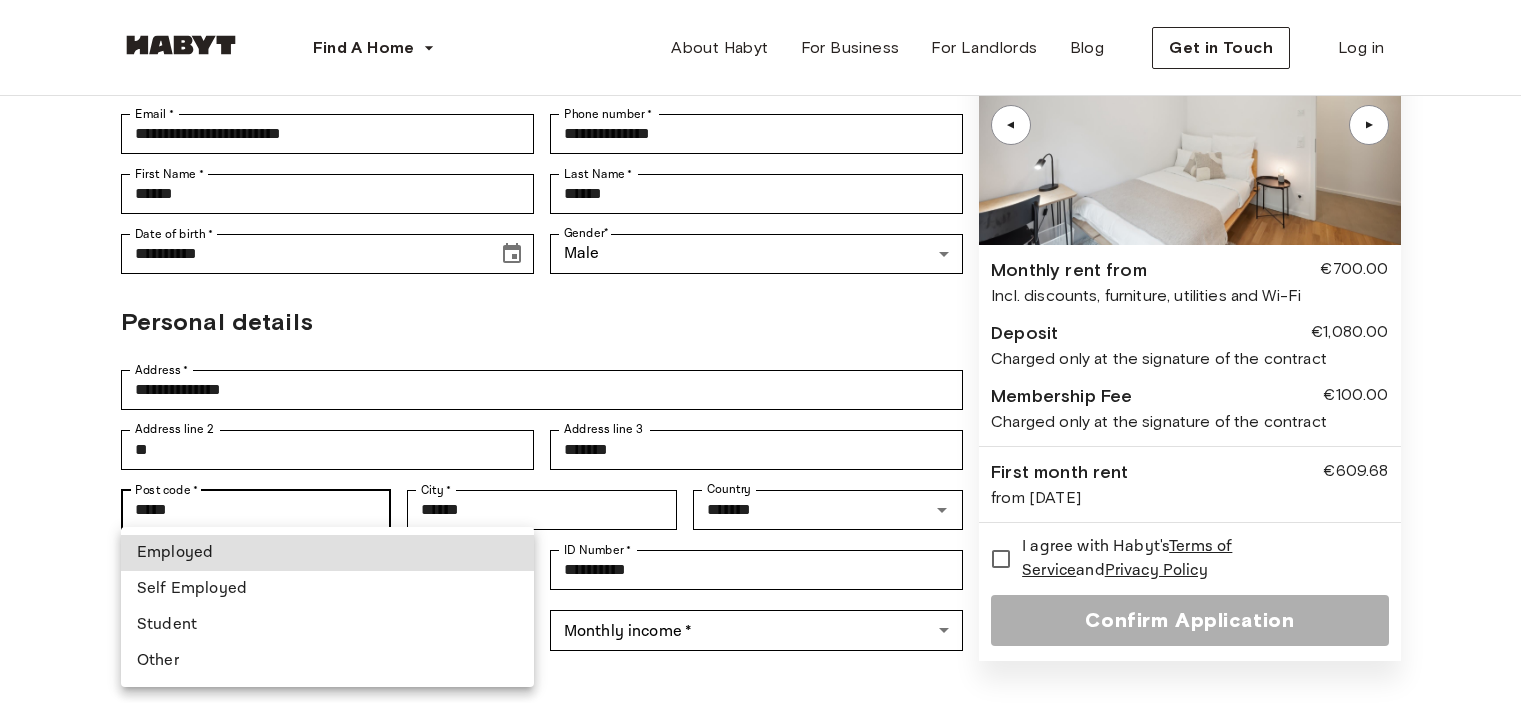 type 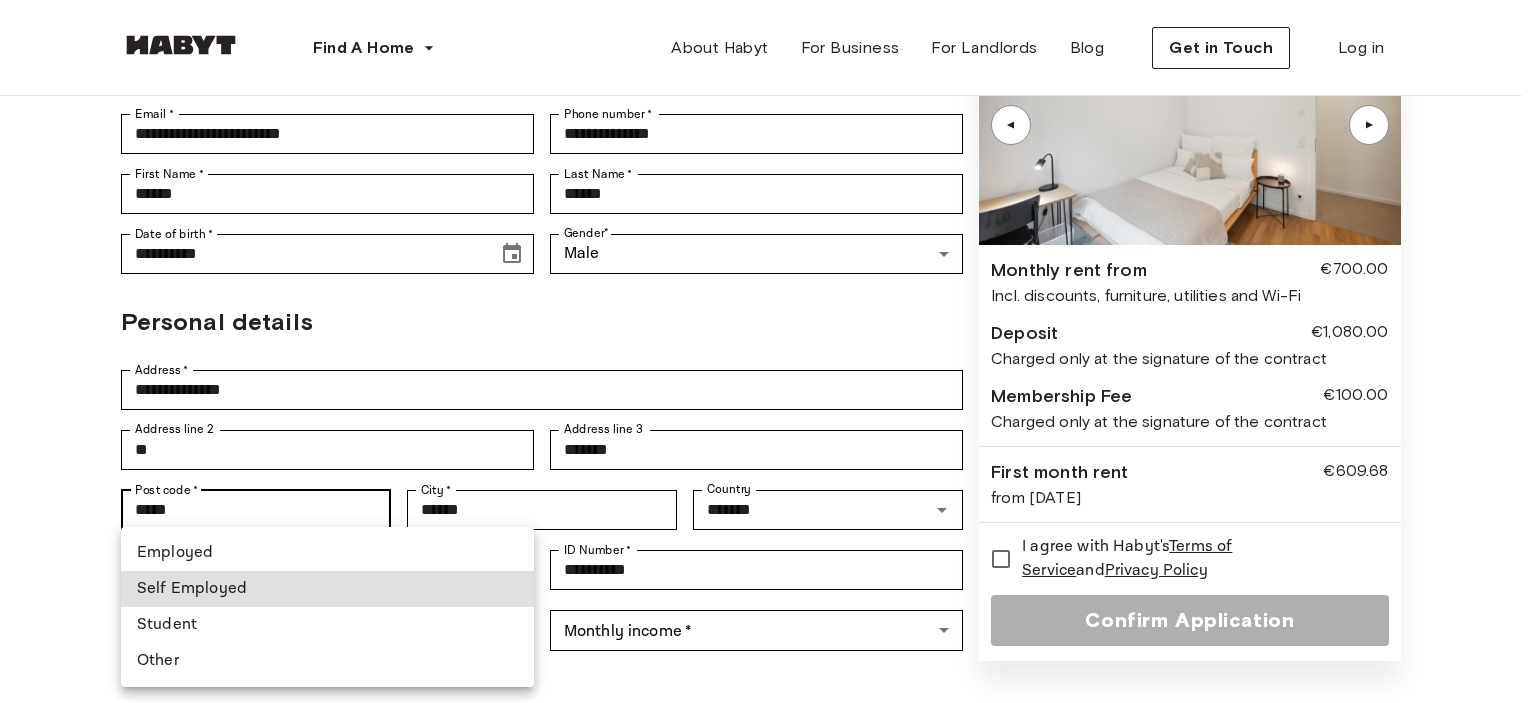 type 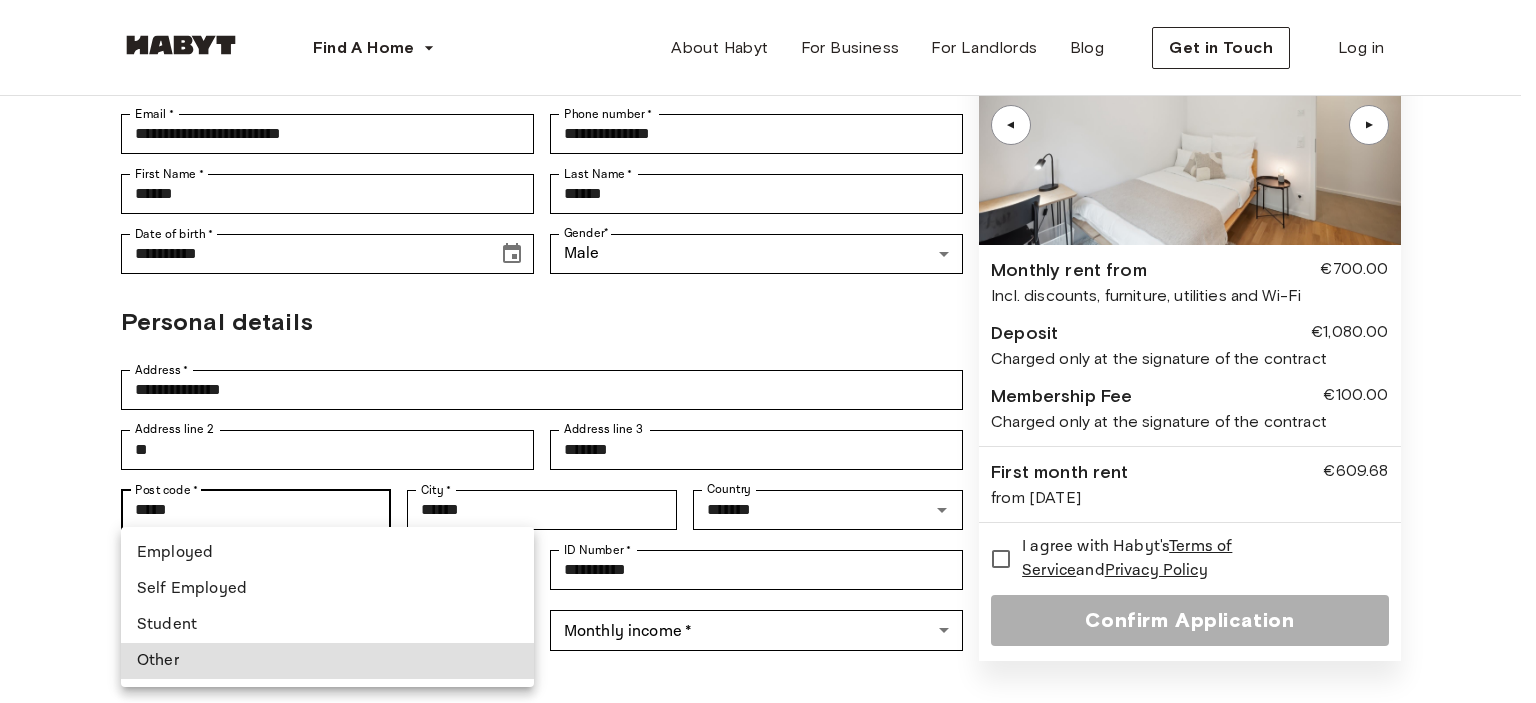 type 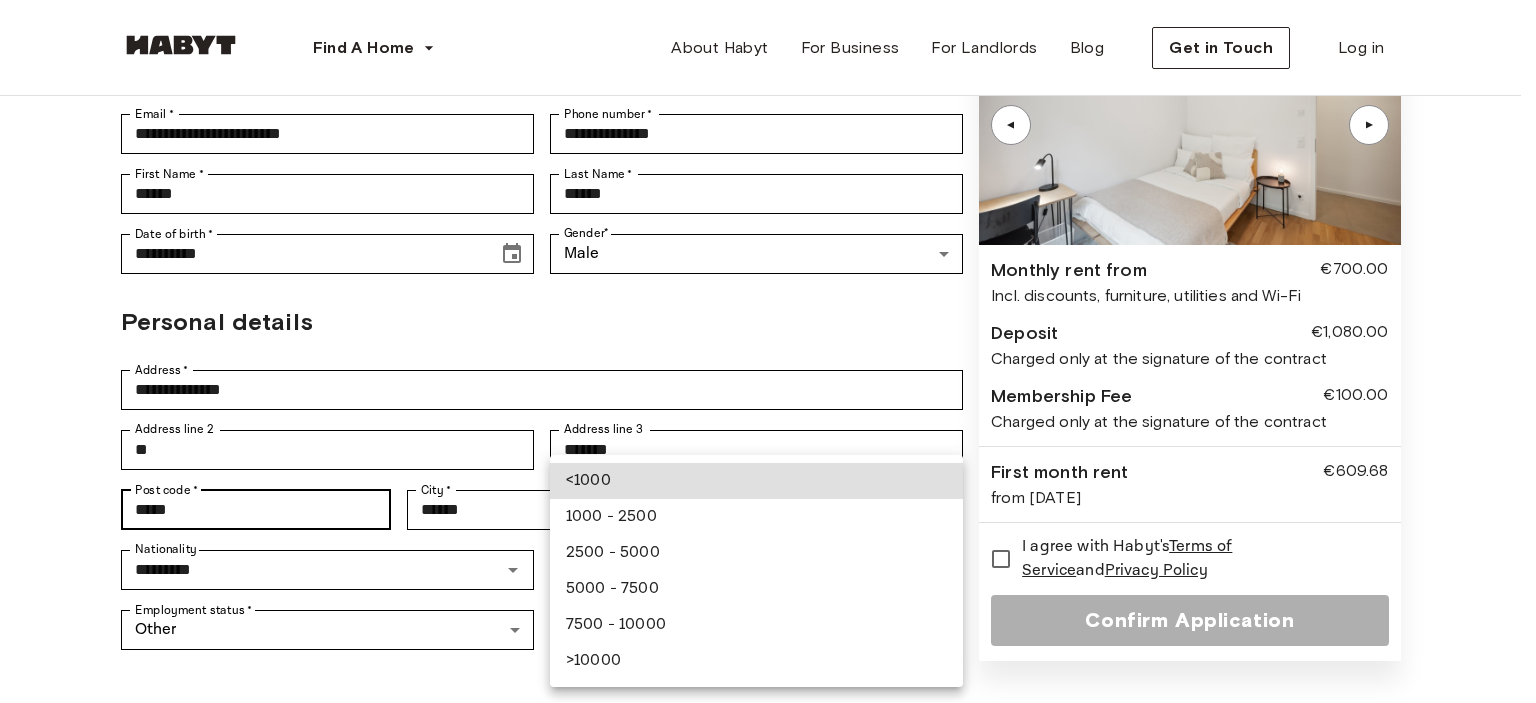 type 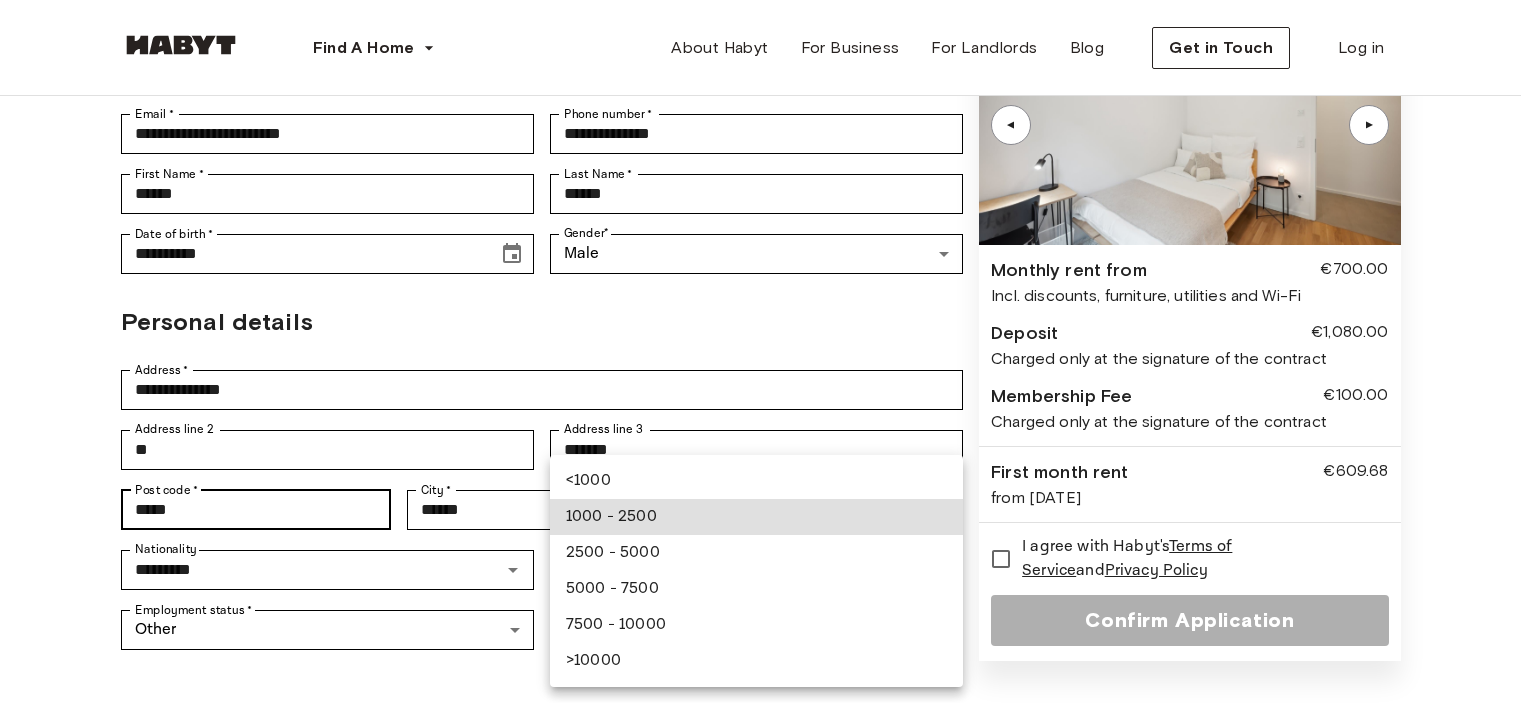 type 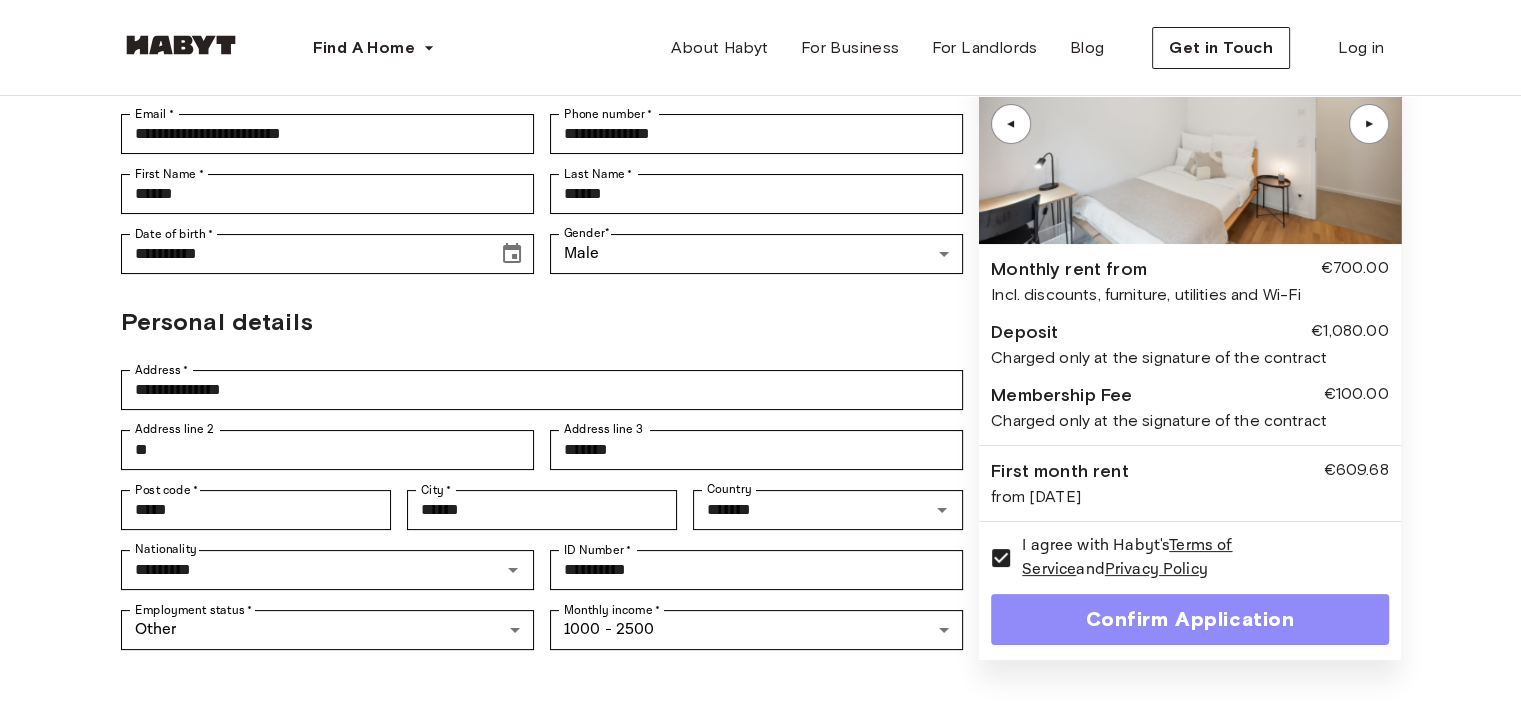 click on "Confirm Application" at bounding box center (1189, 619) 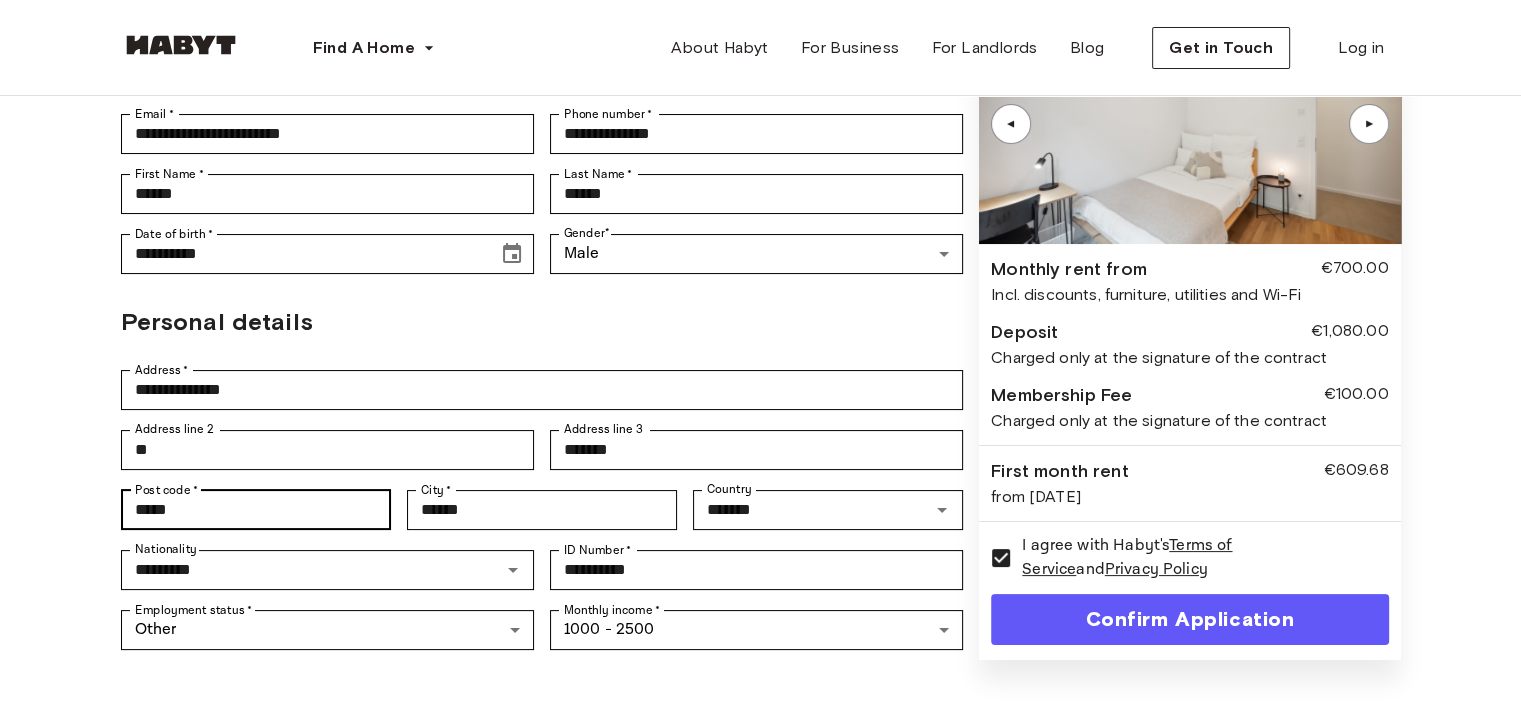 scroll, scrollTop: 0, scrollLeft: 0, axis: both 